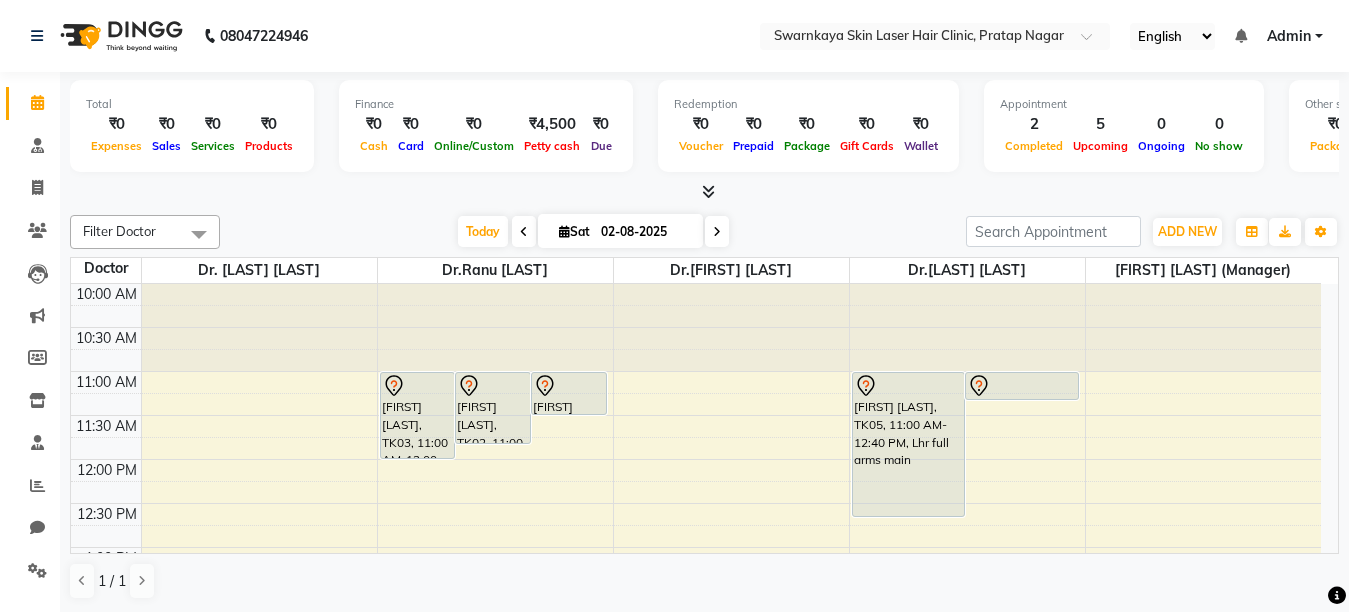 scroll, scrollTop: 1, scrollLeft: 0, axis: vertical 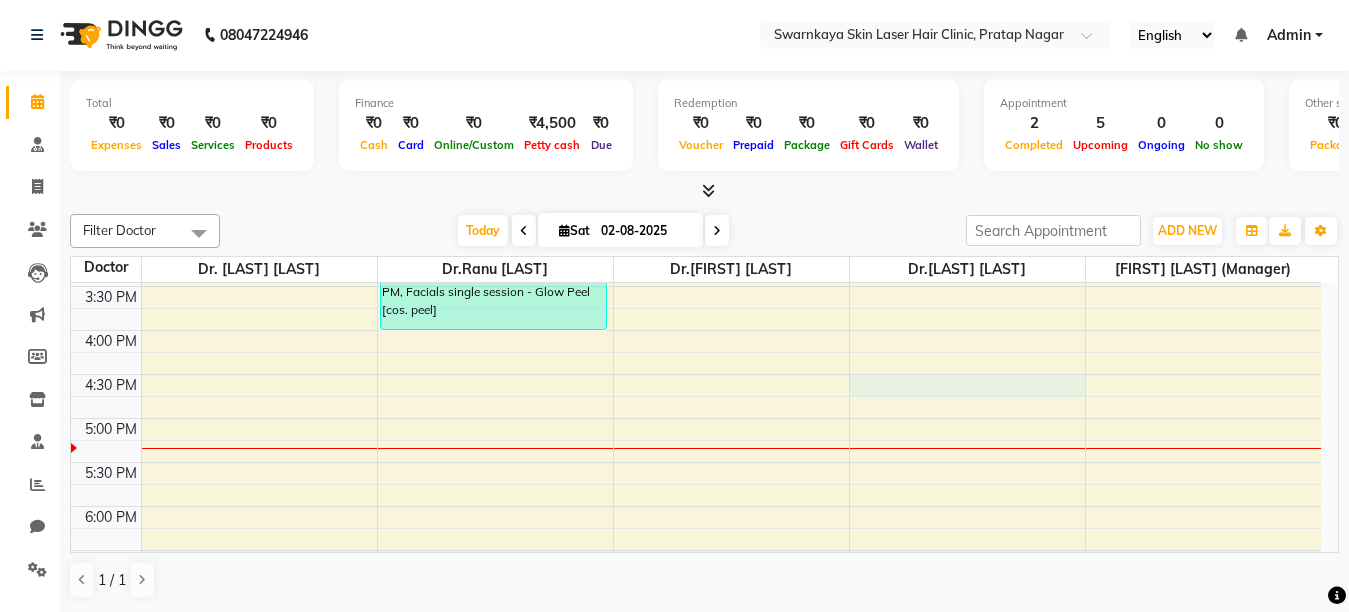 click on "10:00 AM 10:30 AM 11:00 AM 11:30 AM 12:00 PM 12:30 PM 1:00 PM 1:30 PM 2:00 PM 2:30 PM 3:00 PM 3:30 PM 4:00 PM 4:30 PM 5:00 PM 5:30 PM 6:00 PM 6:30 PM 7:00 PM 7:30 PM 8:00 PM 8:30 PM             [FIRST] [LAST], TK03, 11:00 AM-12:00 PM, Facials single session - IPL[Photofacial]             [FIRST] [LAST], TK02, 11:00 AM-11:50 AM, Lhr full face             [FIRST] [LAST], TK01, 11:00 AM-11:30 AM, Lhr lower face main.     [FIRST] [LAST], TK06, 03:00 PM-04:00 PM, Facials single session - Glow Peel [cos. peel]             [FIRST] [LAST], TK05, 11:00 AM-12:40 PM, Lhr full arms main             [FIRST], TK04, 11:00 AM-11:20 AM, Lhr lip female main.     [FIRST] [LAST], TK07, 01:30 PM-02:00 PM, Lhr lower face main." at bounding box center [696, 286] 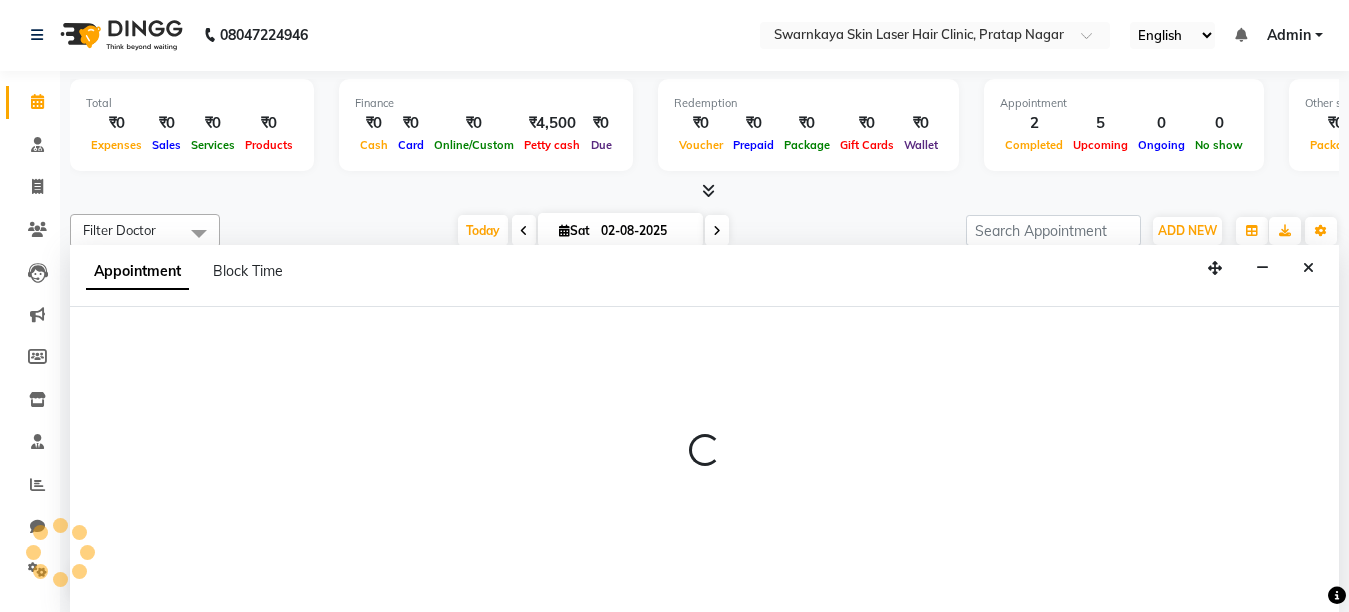 select on "83970" 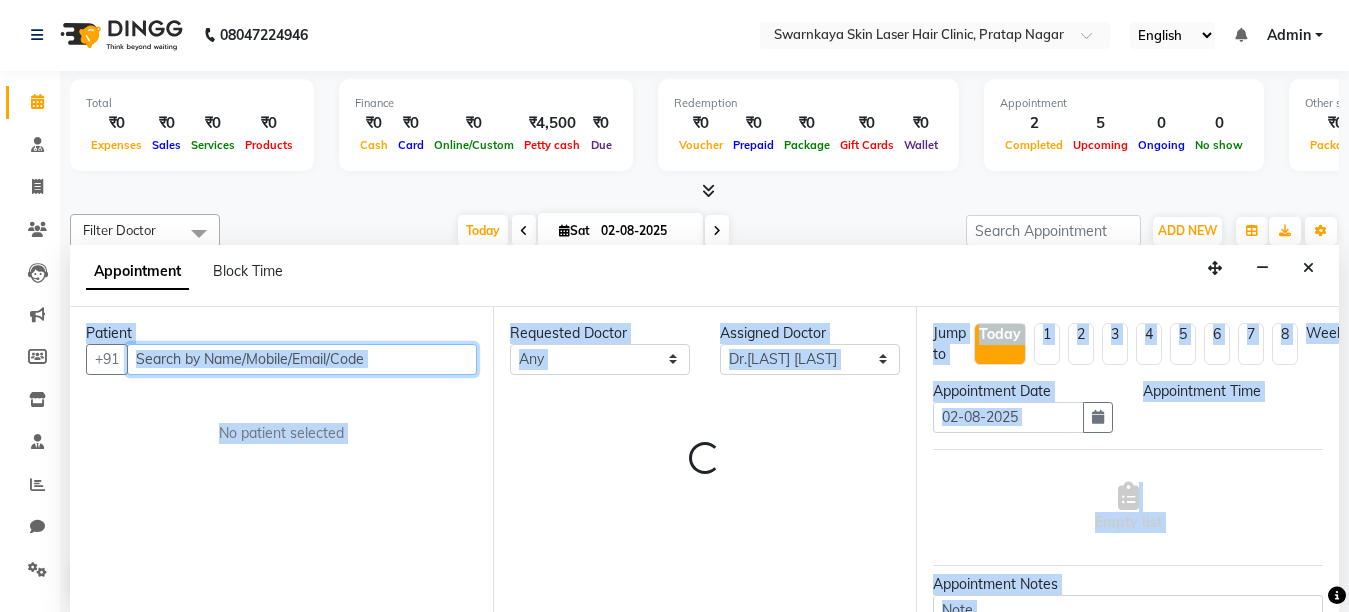 select on "990" 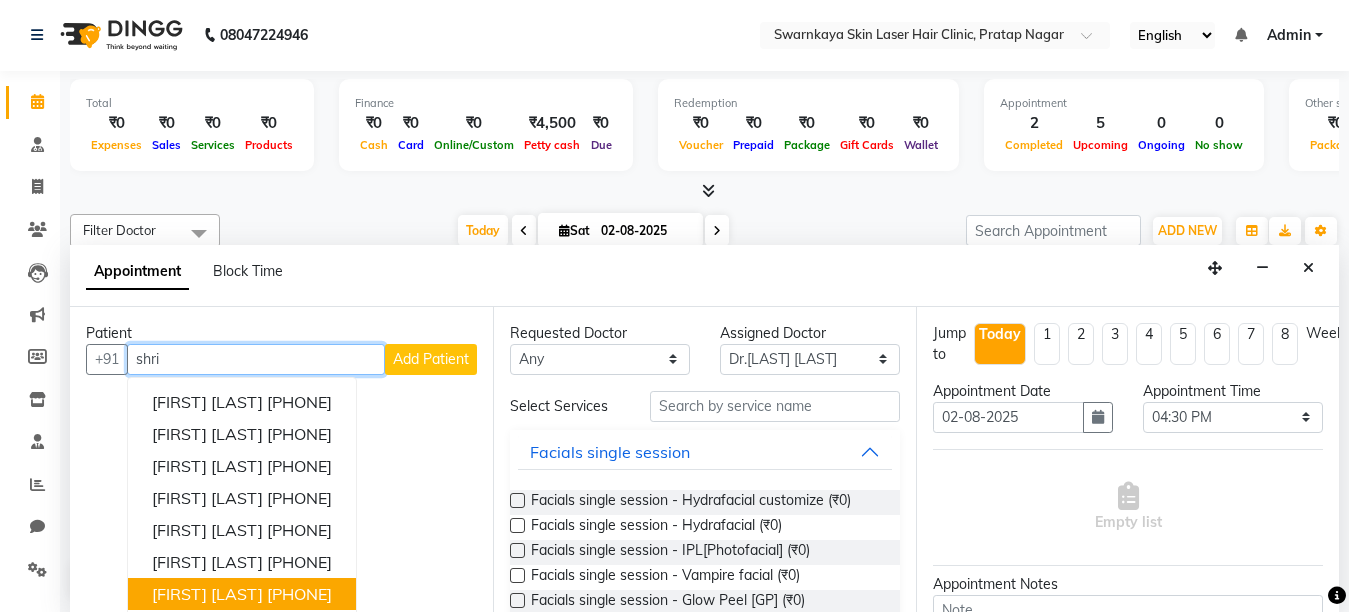 click on "[PHONE]" at bounding box center (299, 594) 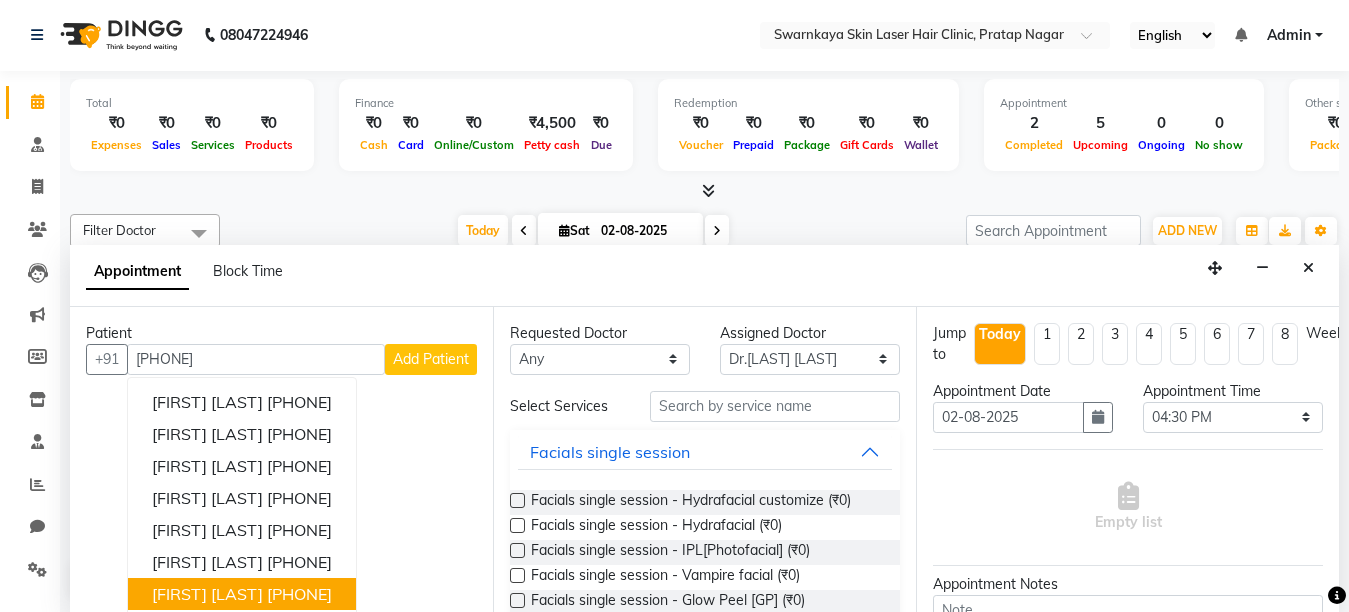 click on "Patient +91 [PHONE] [FIRST] [LAST]  [PHONE] [FIRST] [LAST]  [PHONE] [FIRST] [LAST]  [PHONE] [FIRST] [LAST]  [PHONE] [FIRST] [LAST]  [PHONE] [FIRST] [LAST]  [PHONE] Add Patient  No patient selected" at bounding box center [281, 459] 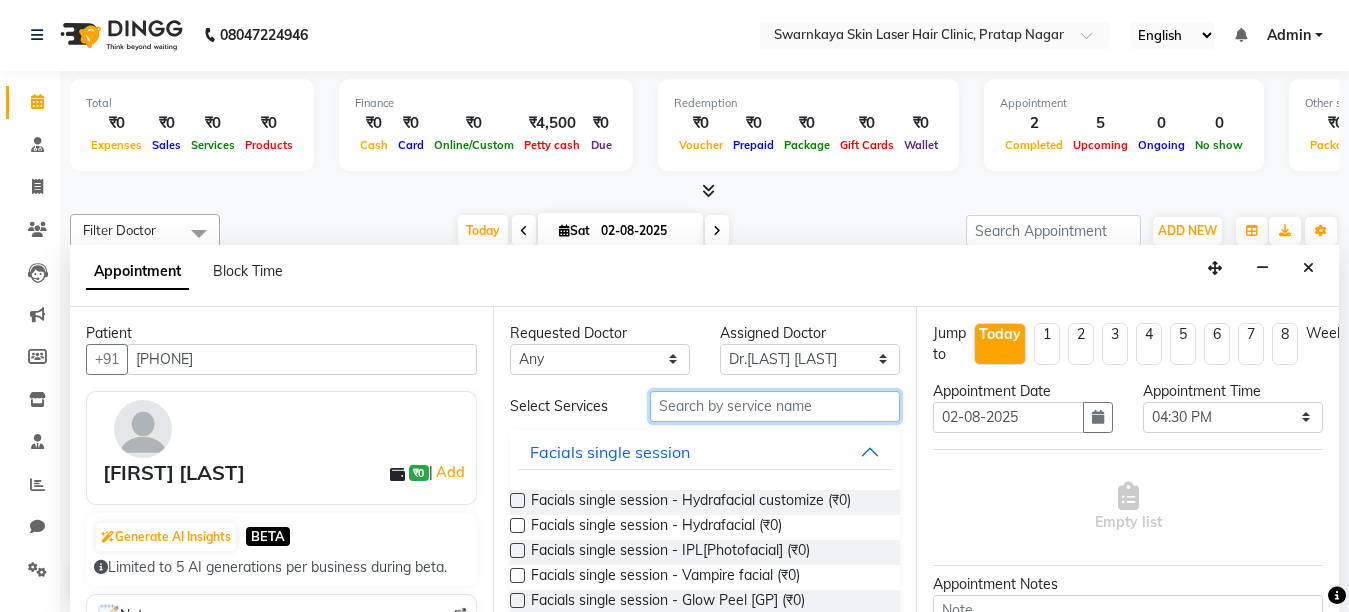 click at bounding box center (775, 406) 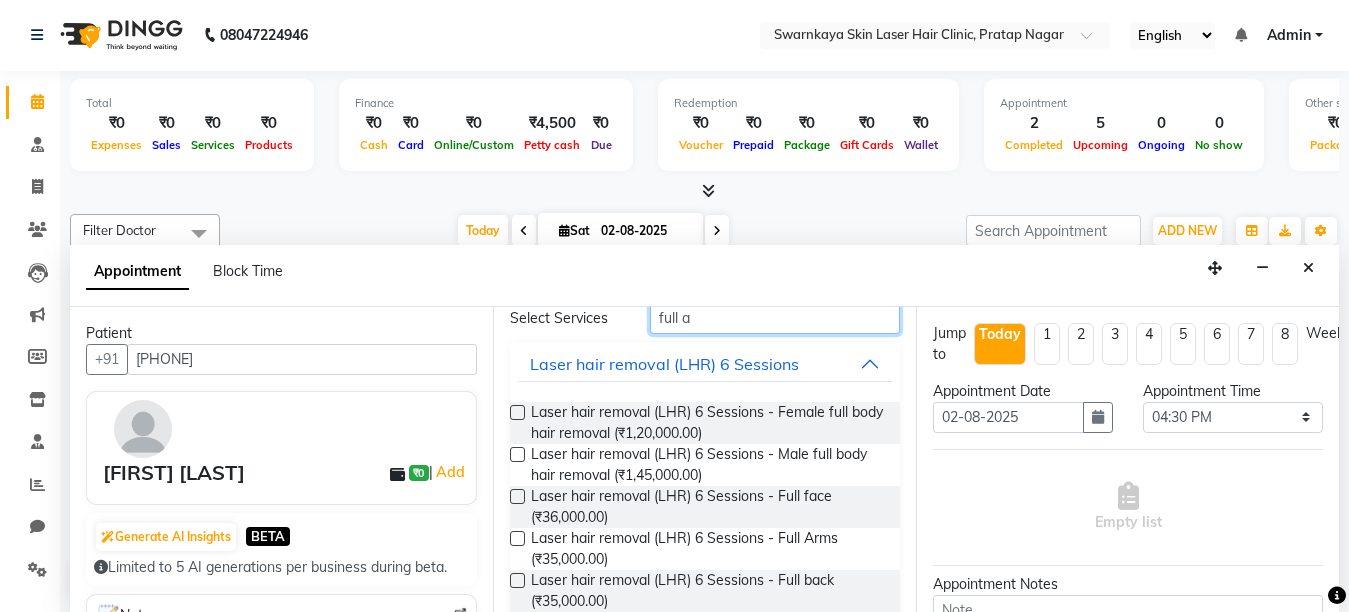 scroll, scrollTop: 120, scrollLeft: 0, axis: vertical 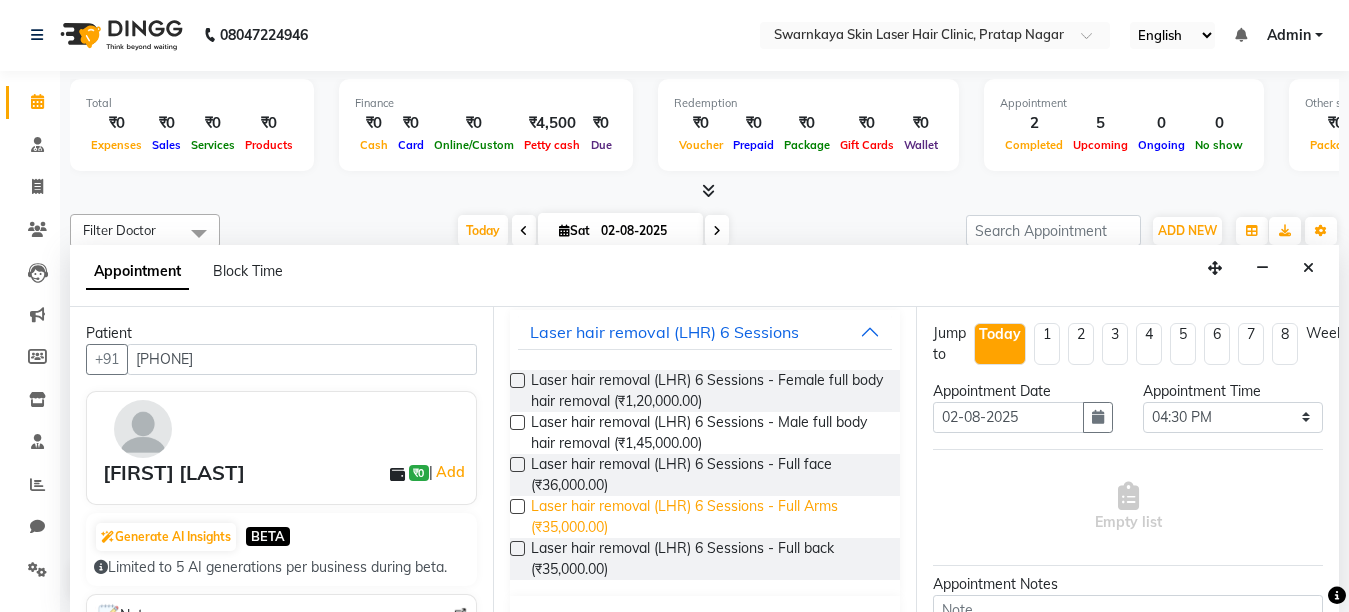 type on "full a" 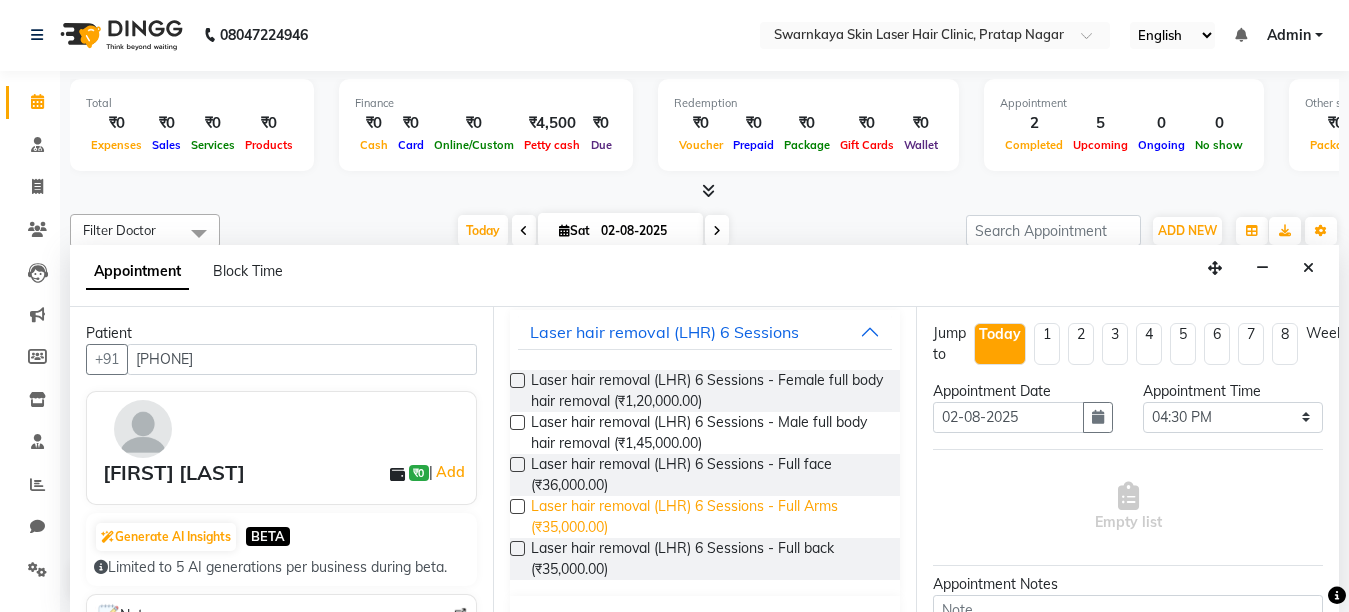 click on "Laser hair removal (LHR)
6 Sessions - Full Arms (₹35,000.00)" at bounding box center (707, 517) 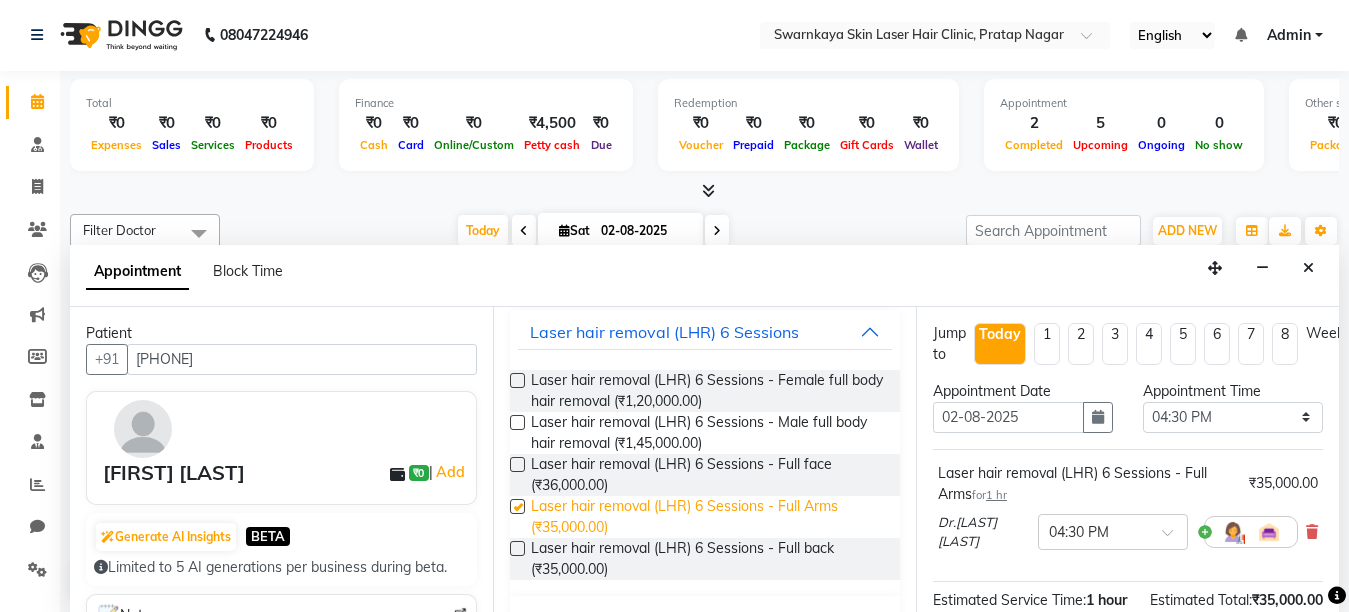 checkbox on "false" 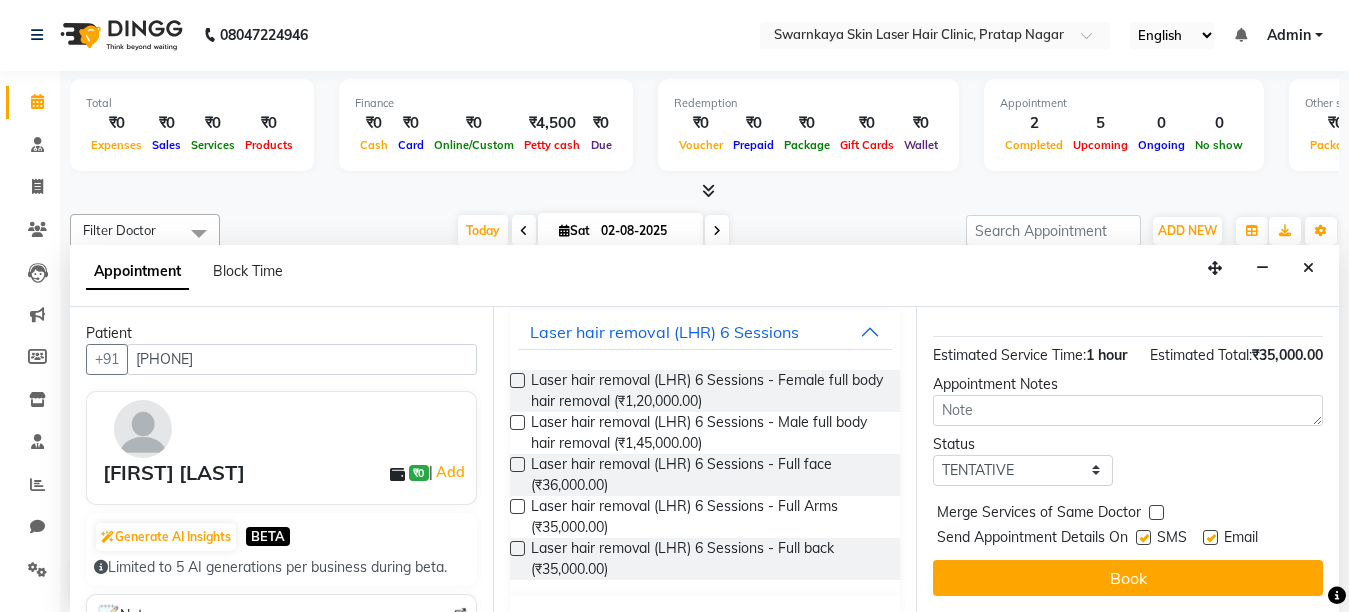 scroll, scrollTop: 280, scrollLeft: 0, axis: vertical 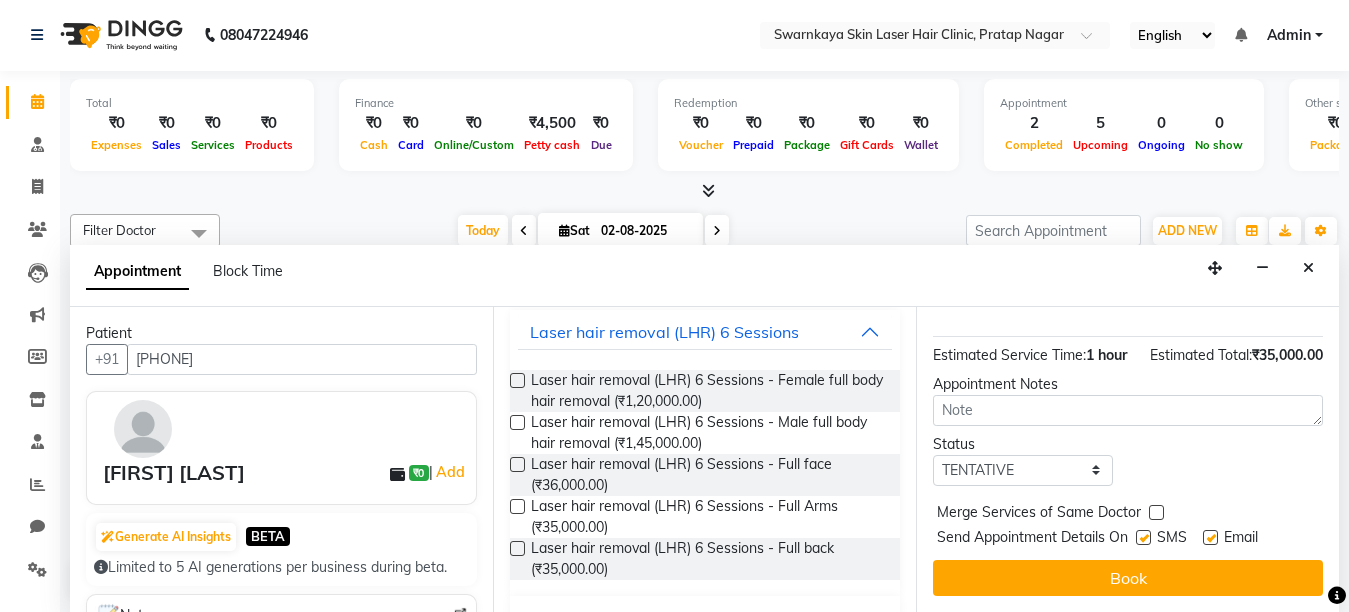 click at bounding box center [1210, 537] 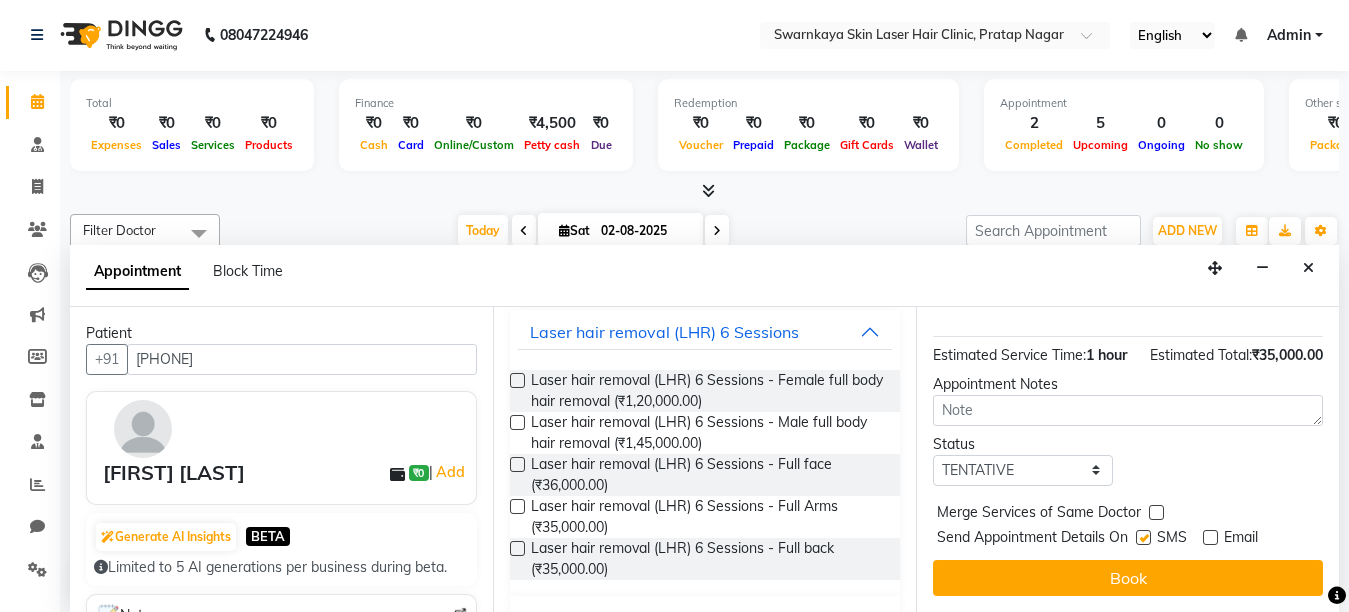 click at bounding box center [1143, 537] 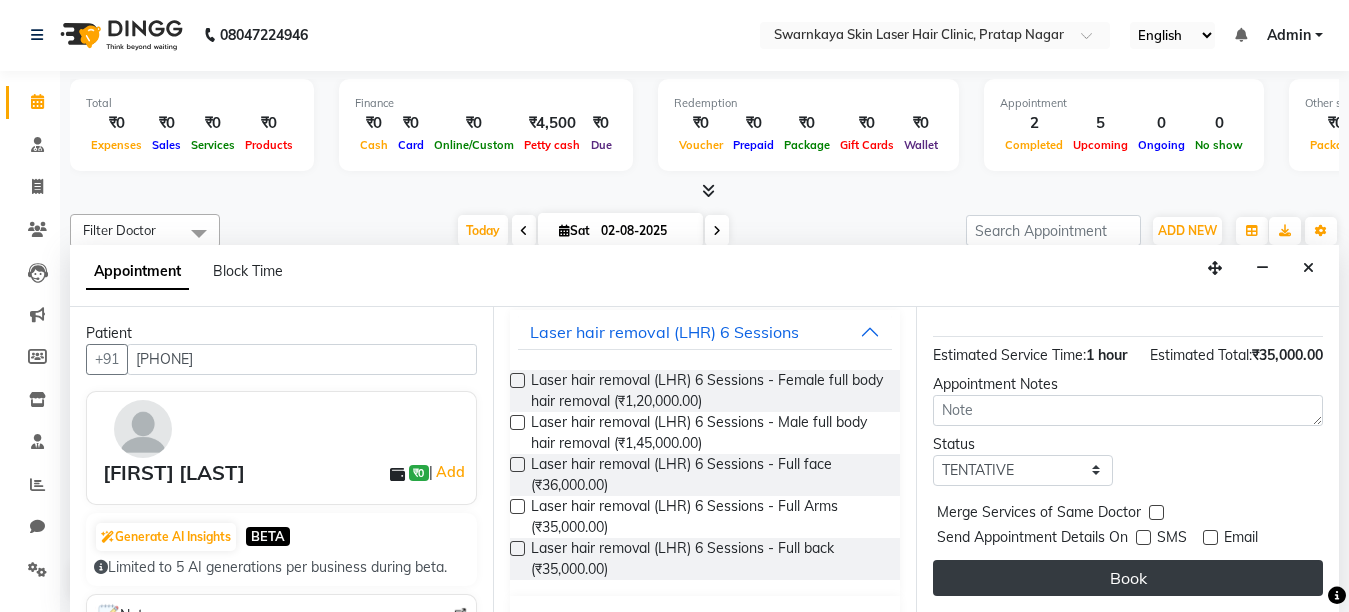 click on "Book" at bounding box center [1128, 578] 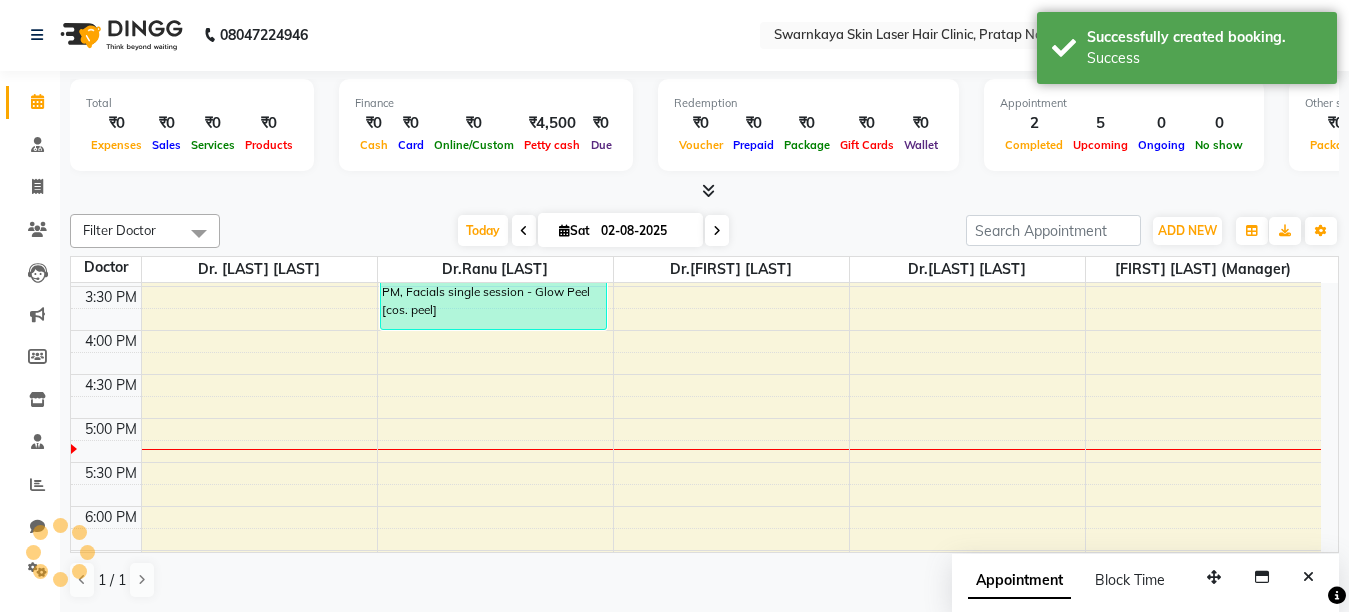 scroll, scrollTop: 0, scrollLeft: 0, axis: both 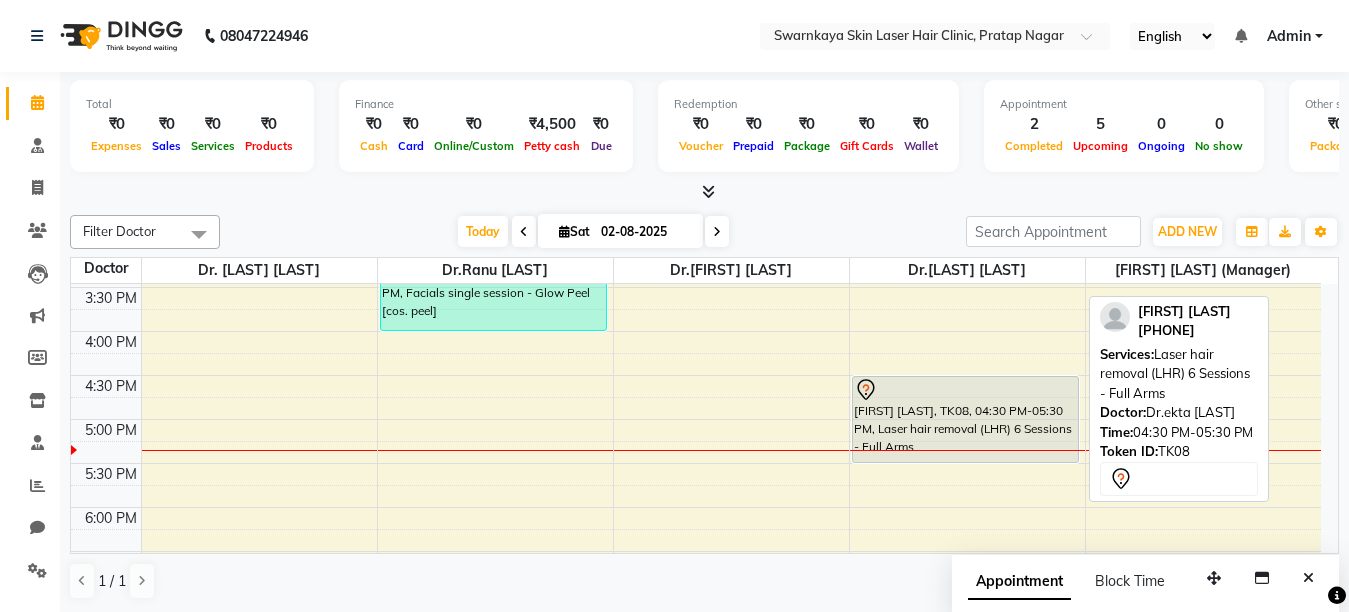 click at bounding box center (965, 390) 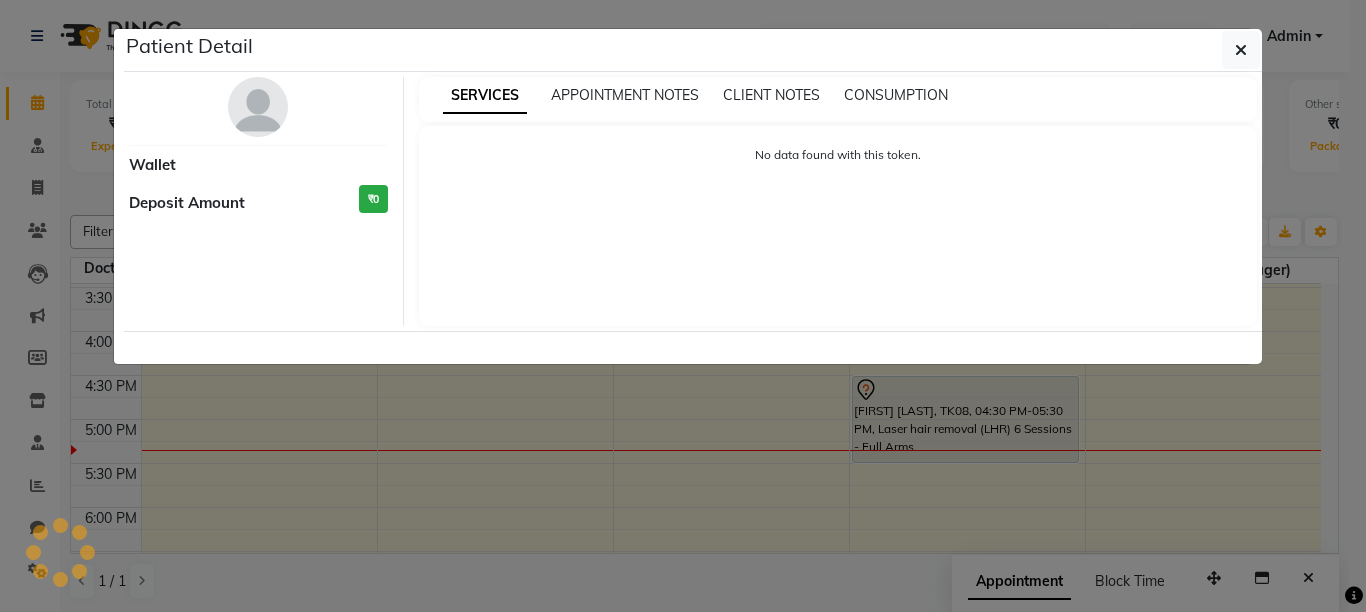 select on "7" 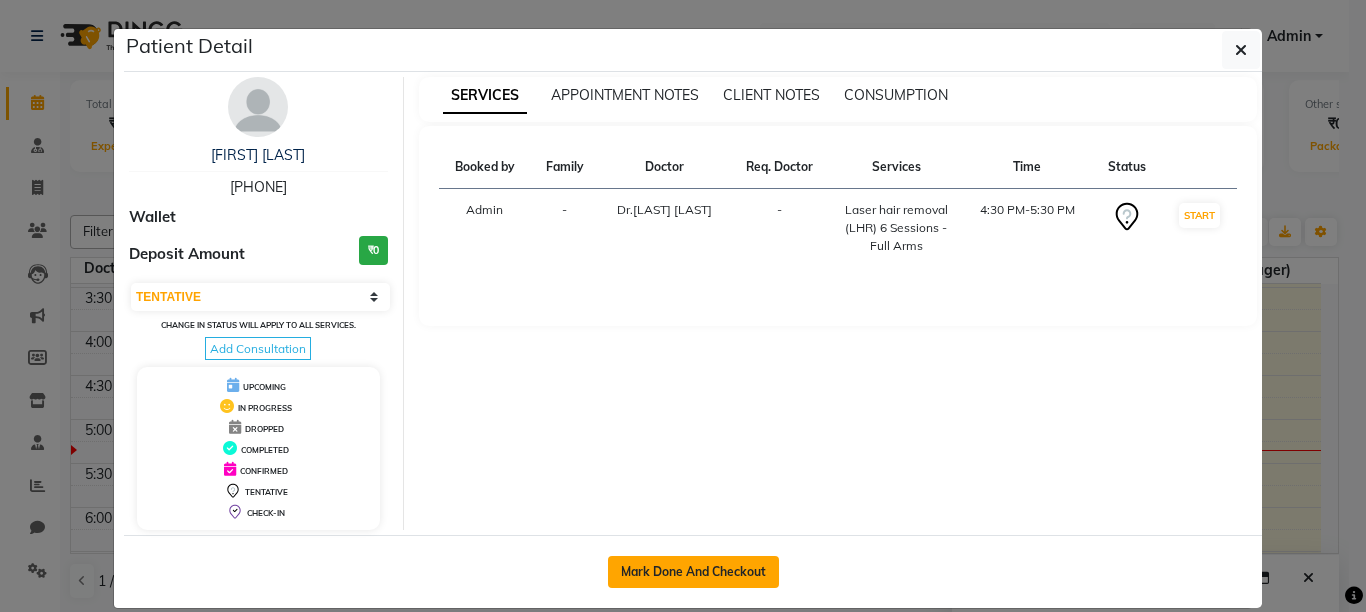 click on "Mark Done And Checkout" 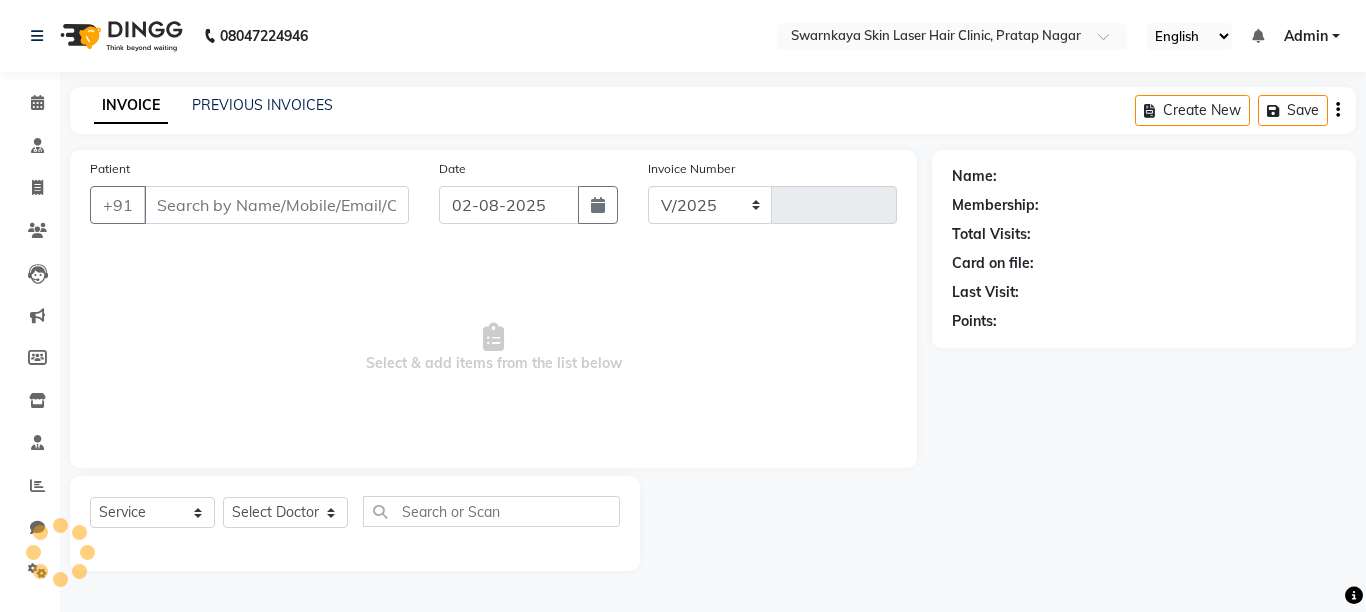 select on "8513" 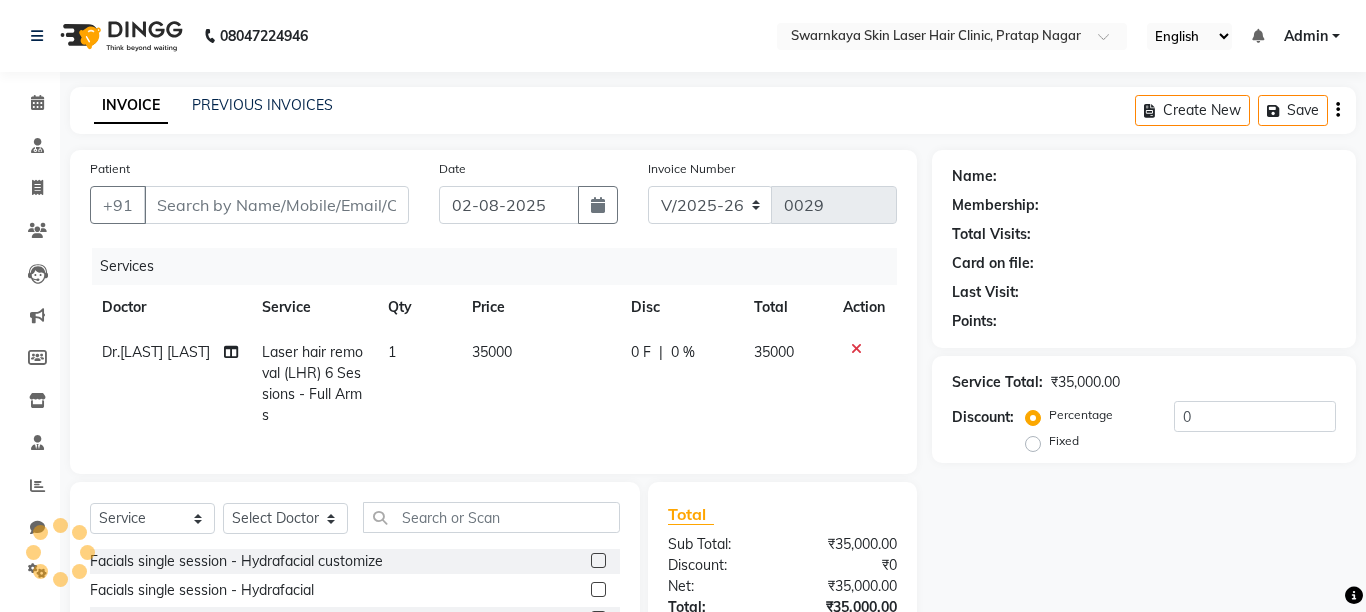 type on "[PHONE]" 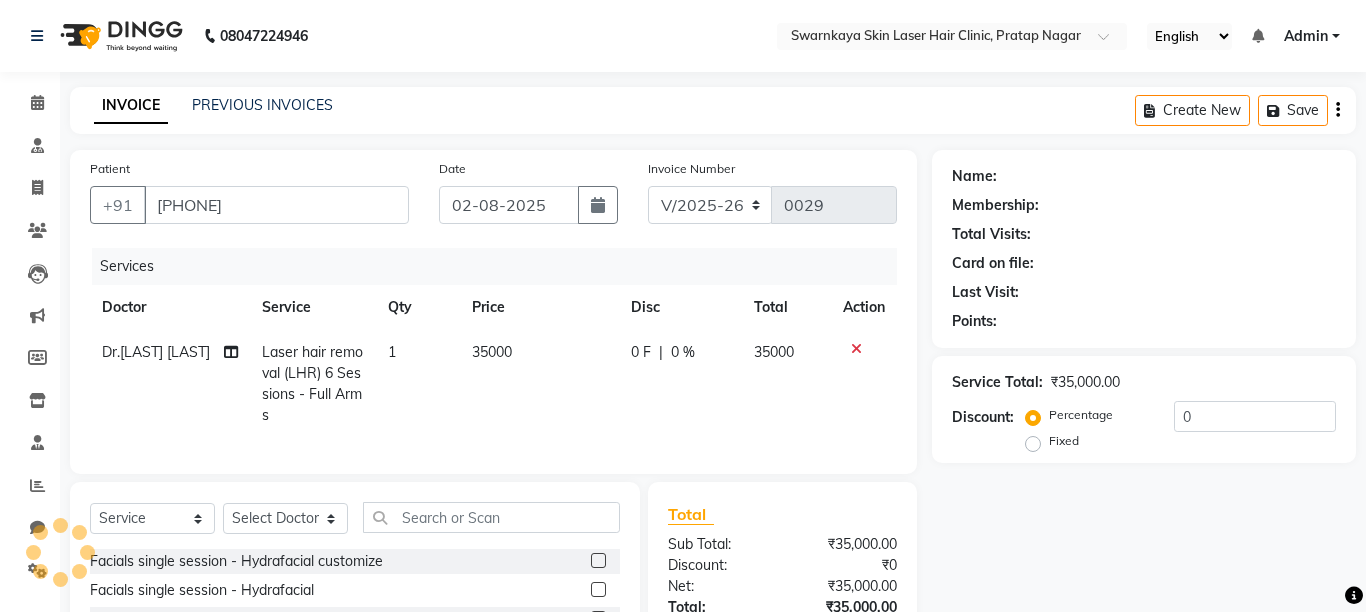 select on "83970" 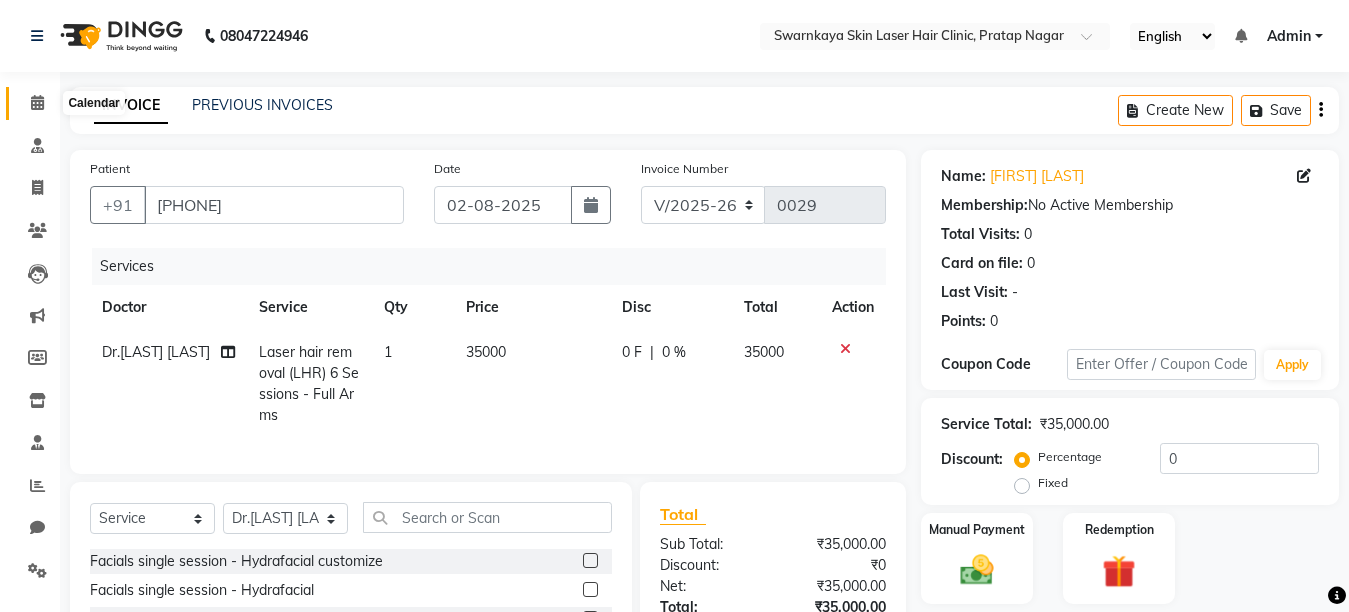 click 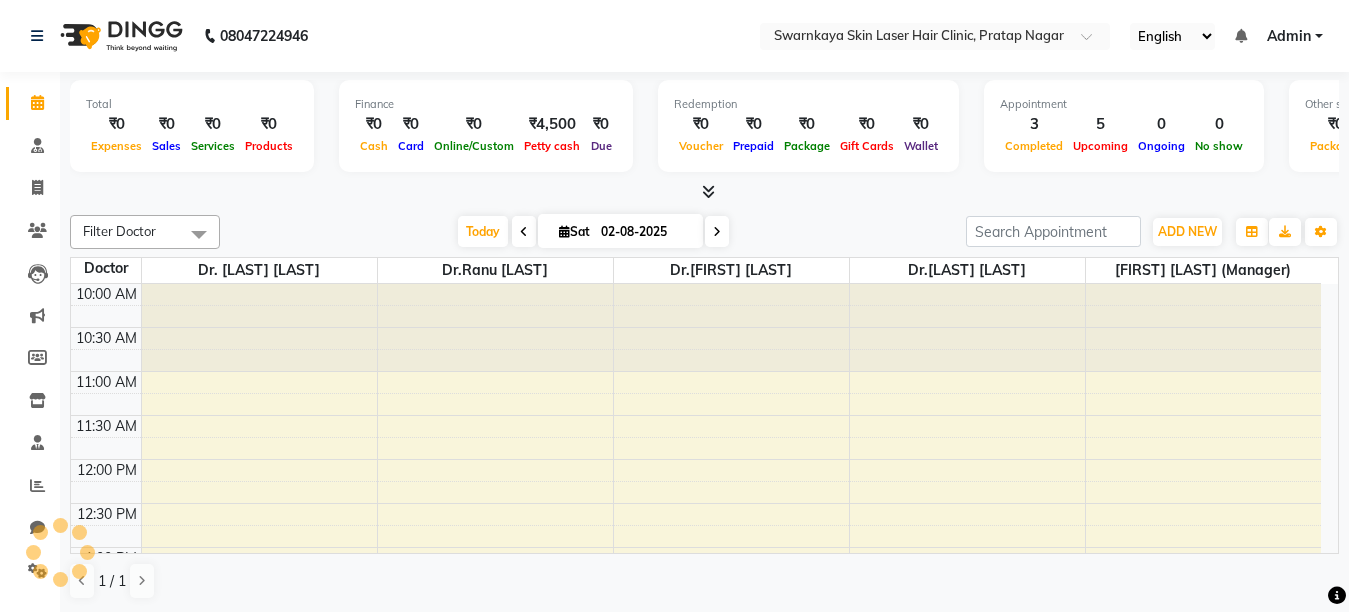 scroll, scrollTop: 0, scrollLeft: 0, axis: both 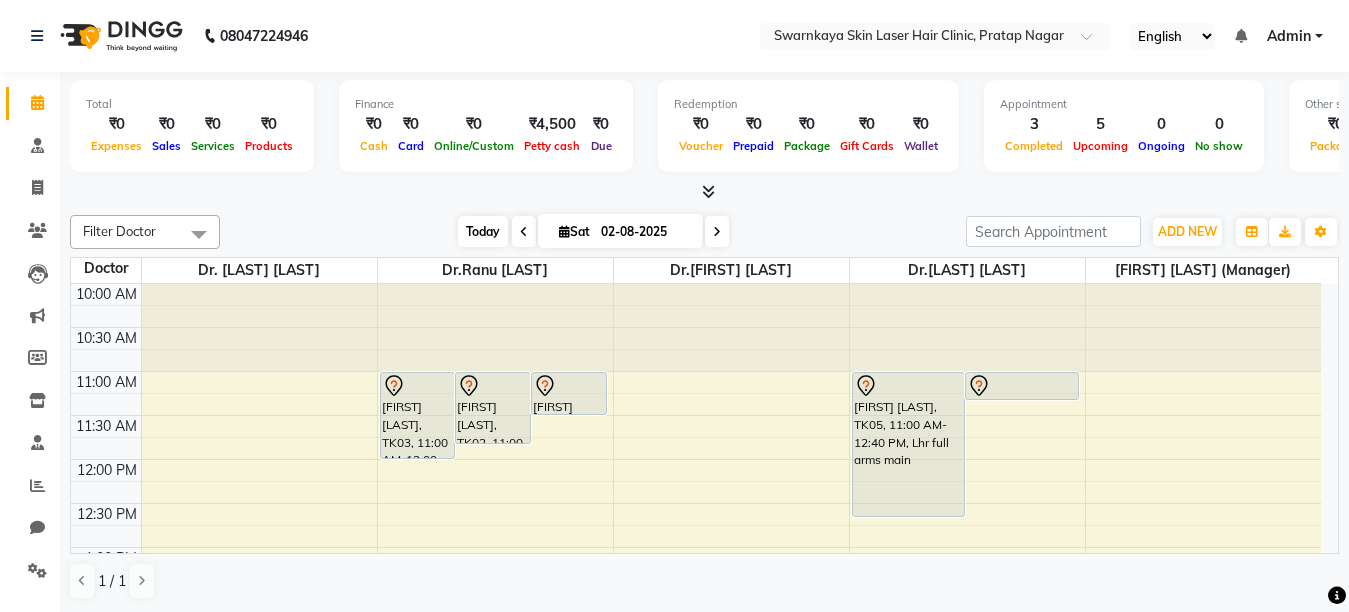 click on "Today" at bounding box center (483, 231) 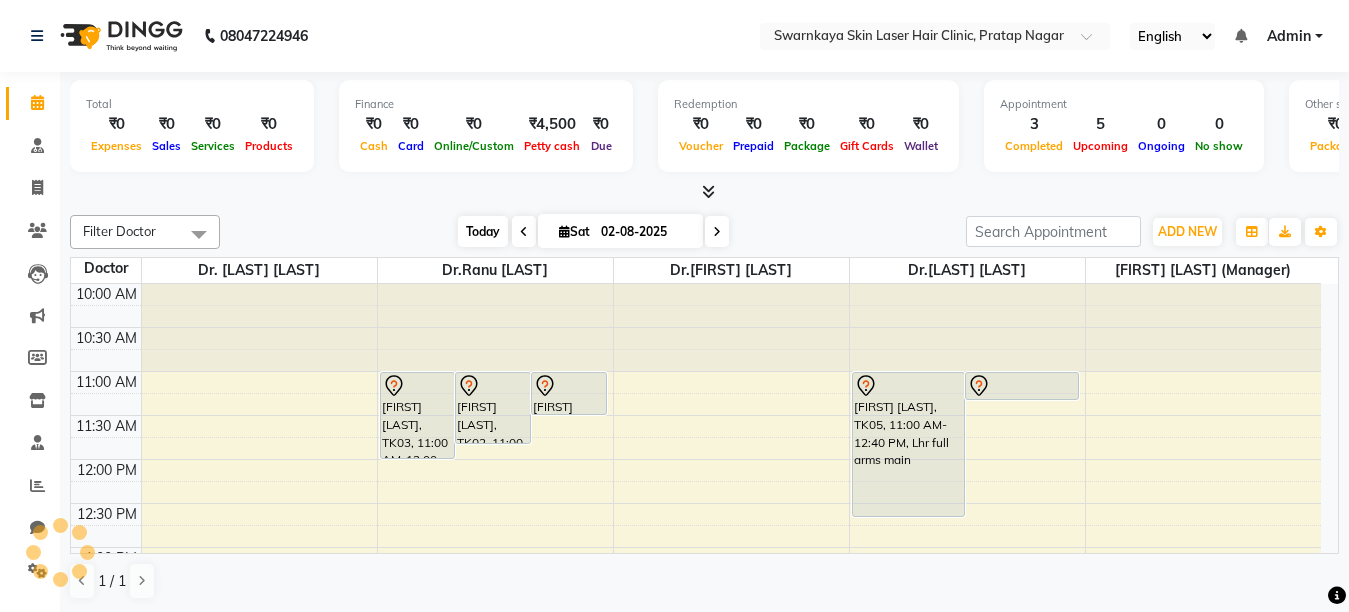 scroll, scrollTop: 617, scrollLeft: 0, axis: vertical 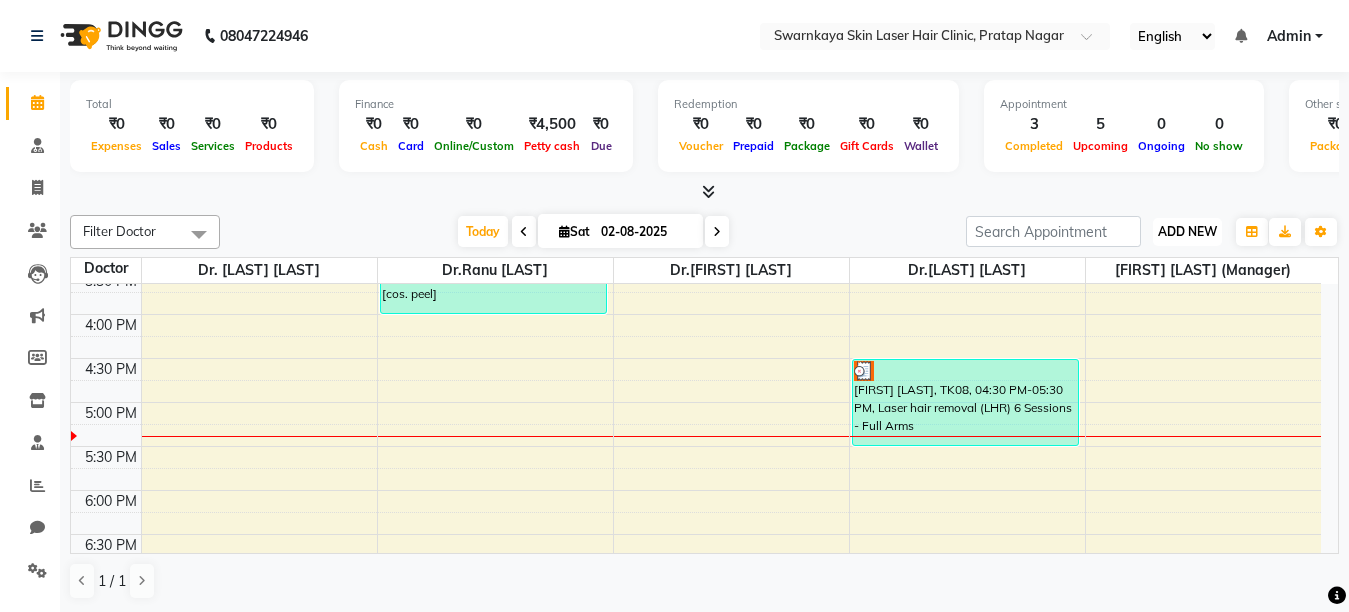 click on "ADD NEW" at bounding box center [1187, 231] 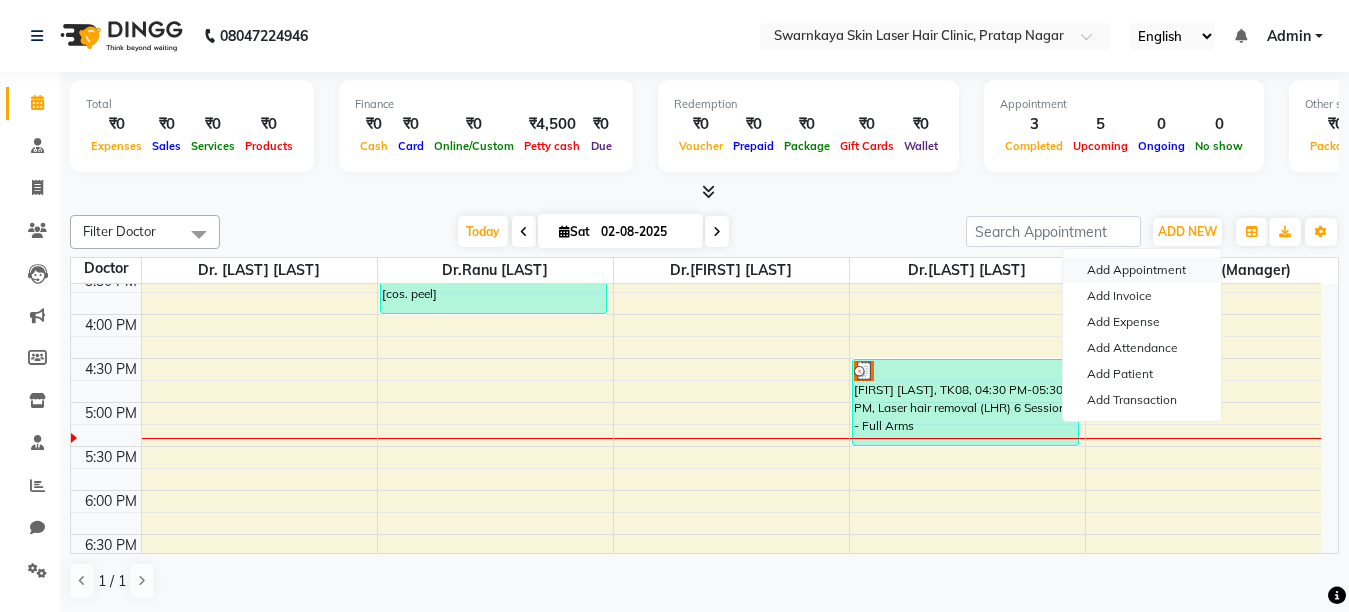 click on "Add Appointment" at bounding box center (1142, 270) 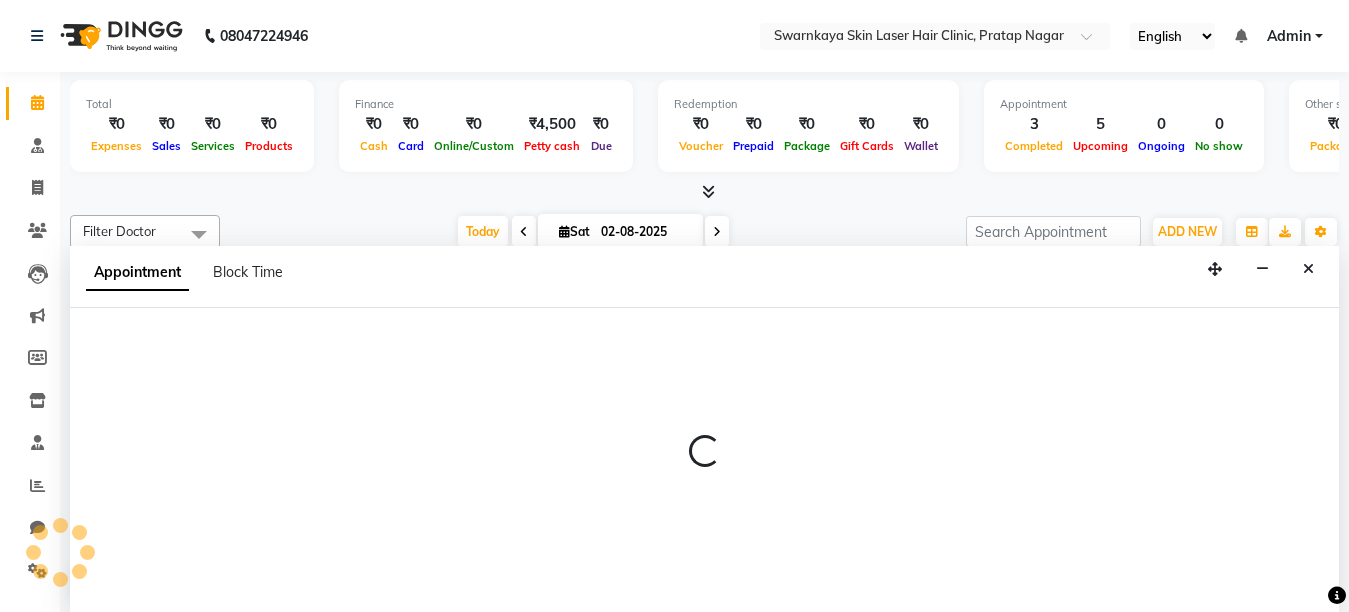 select on "660" 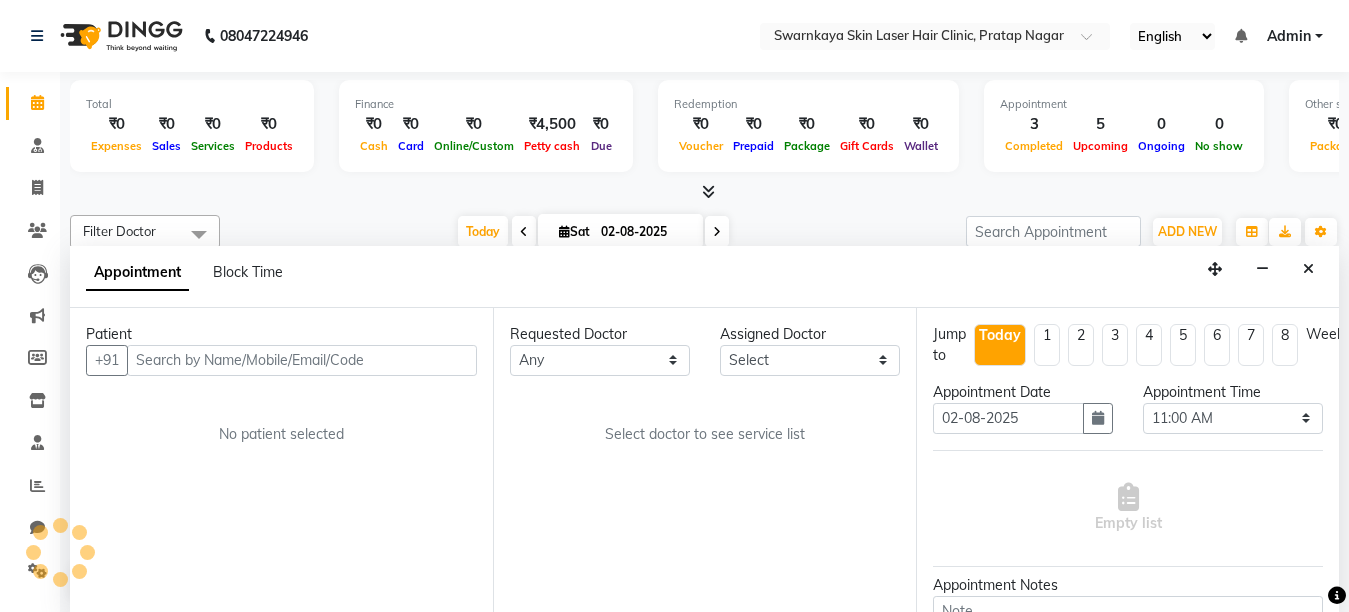 scroll, scrollTop: 1, scrollLeft: 0, axis: vertical 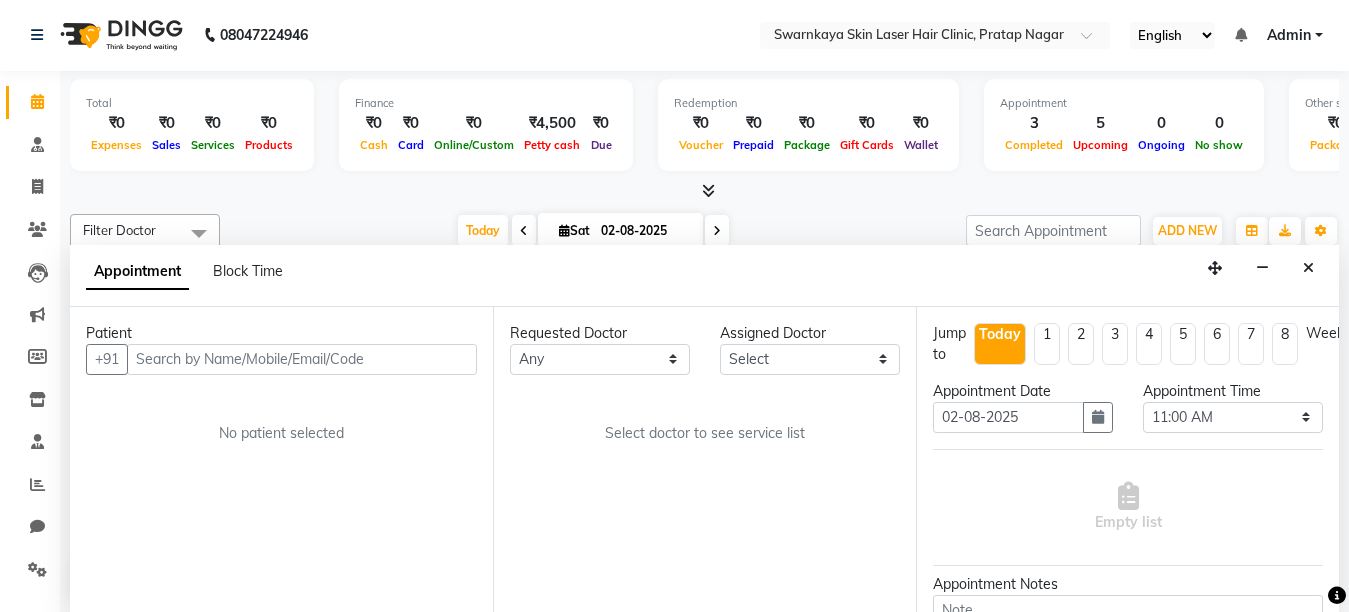 click at bounding box center (1337, 595) 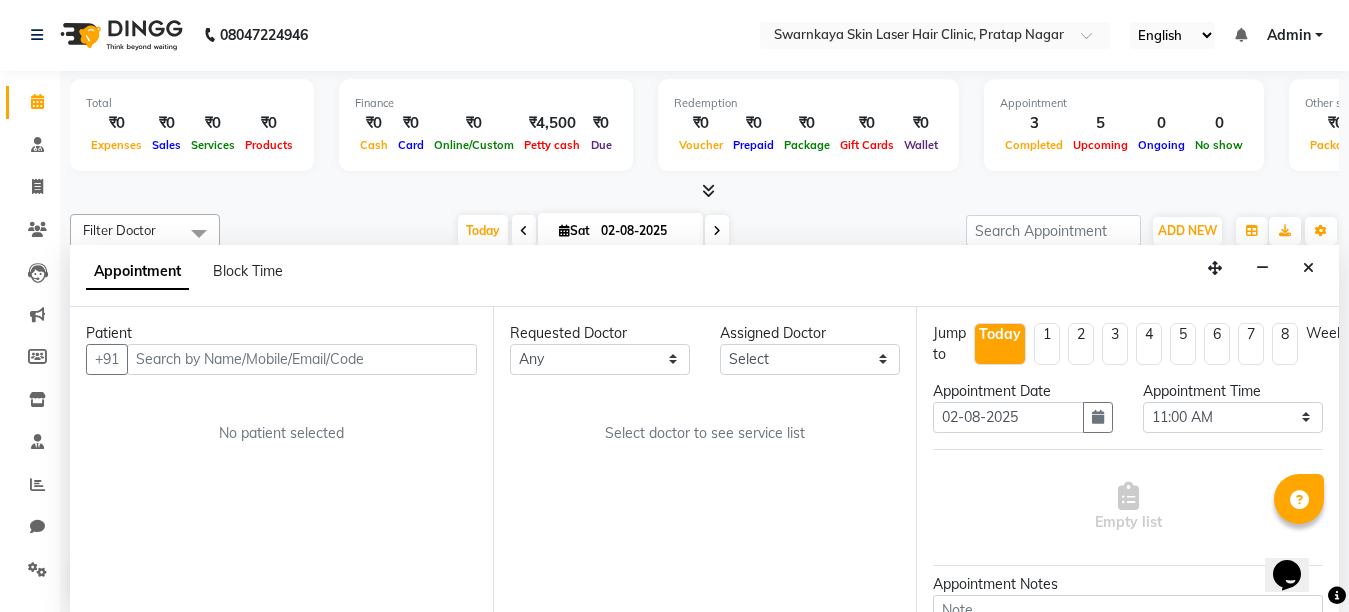 click on "Opens Chat This icon Opens the chat window." at bounding box center [1297, 540] 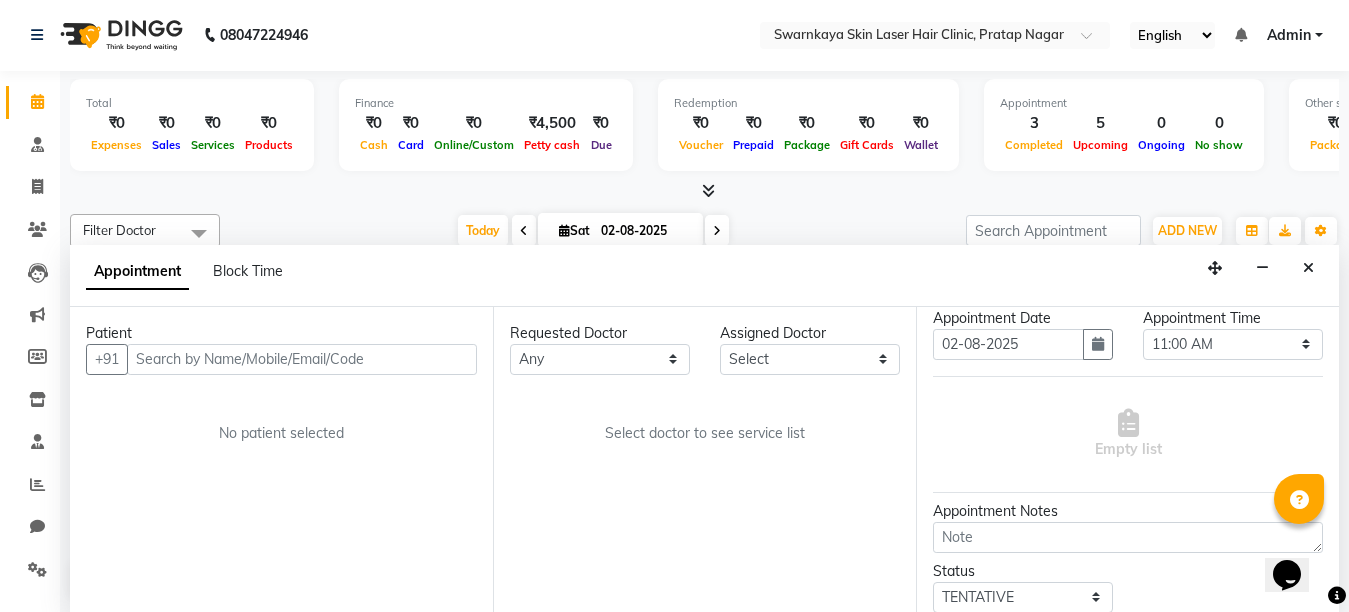 scroll, scrollTop: 80, scrollLeft: 0, axis: vertical 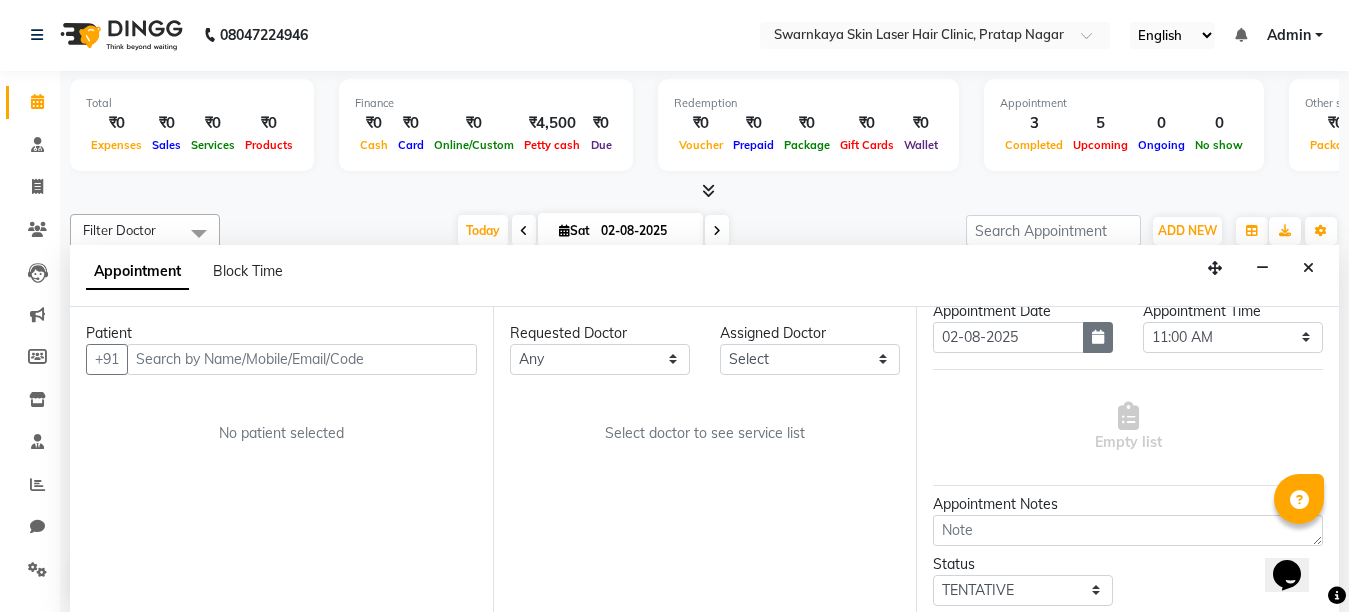 click at bounding box center (1098, 337) 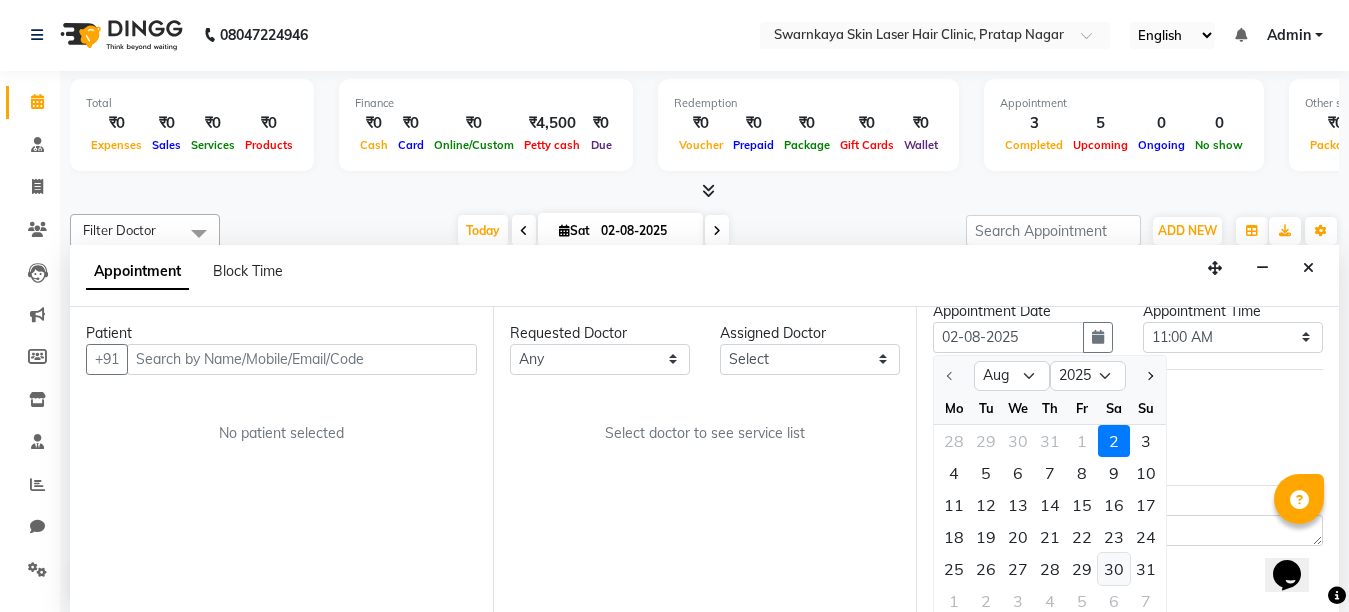 click on "30" at bounding box center [1114, 569] 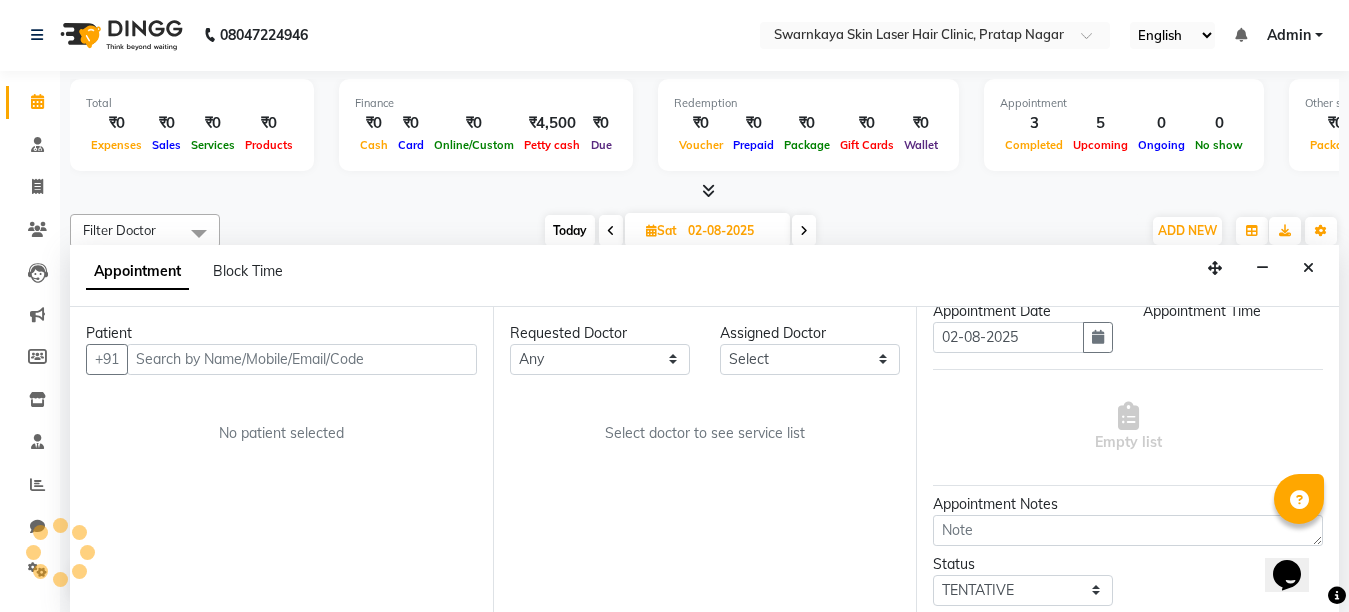 type on "30-08-2025" 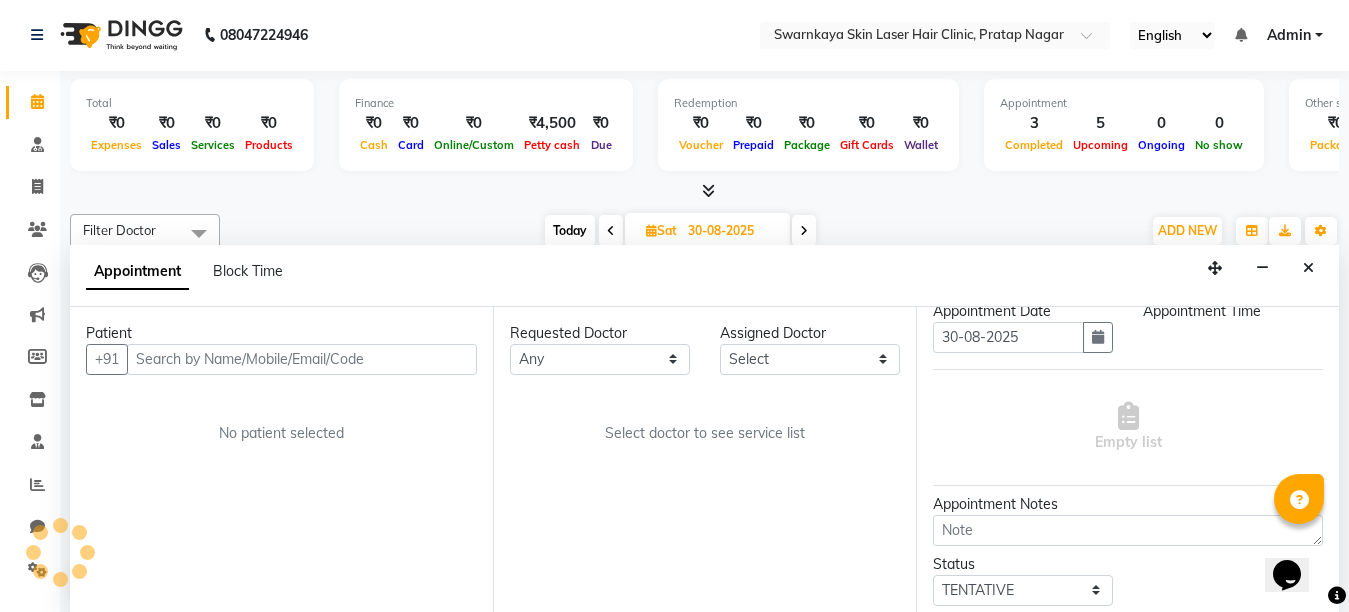 select on "660" 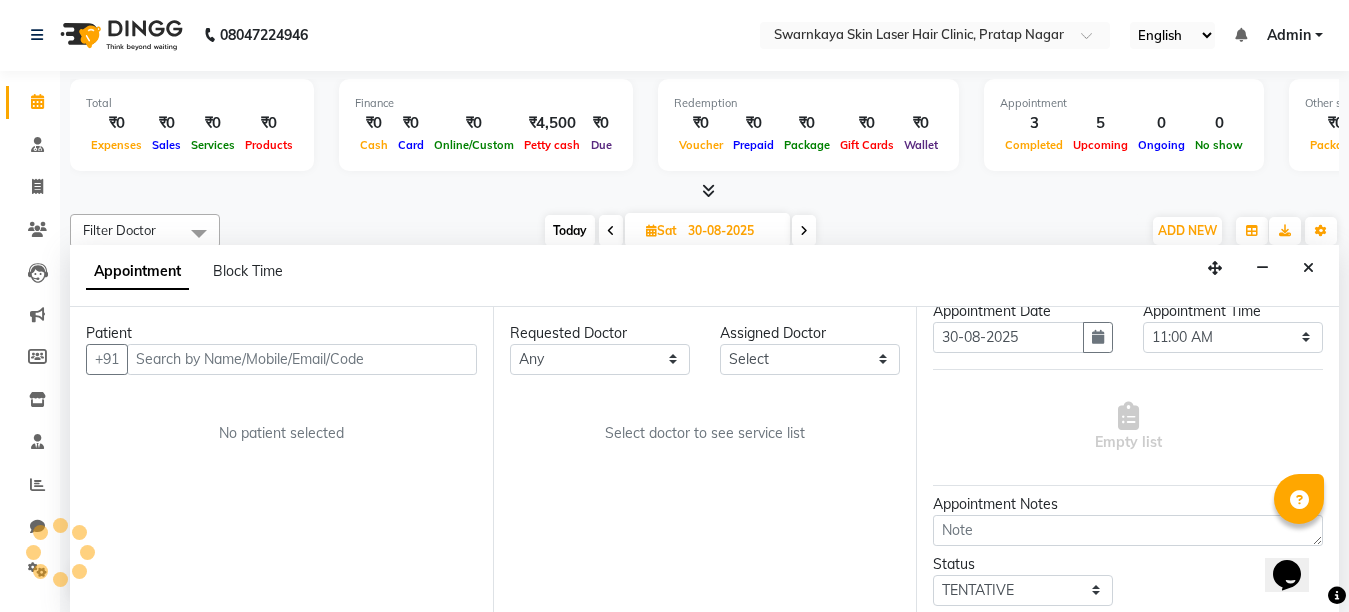 scroll, scrollTop: 617, scrollLeft: 0, axis: vertical 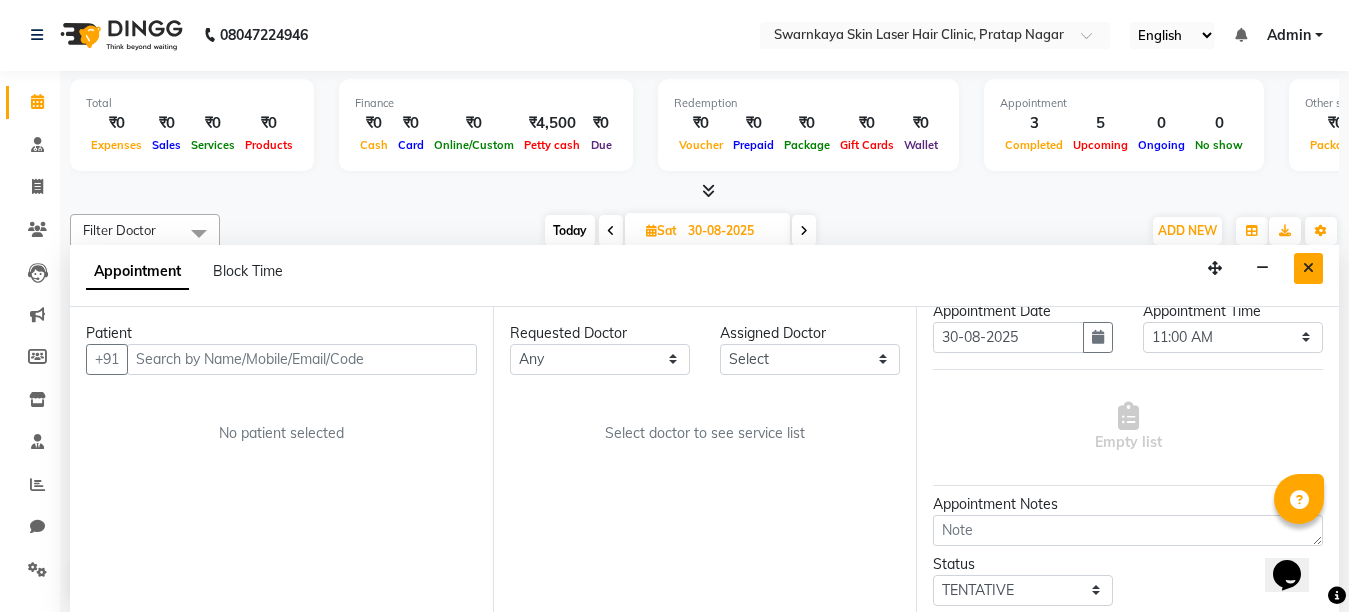 click at bounding box center (1308, 268) 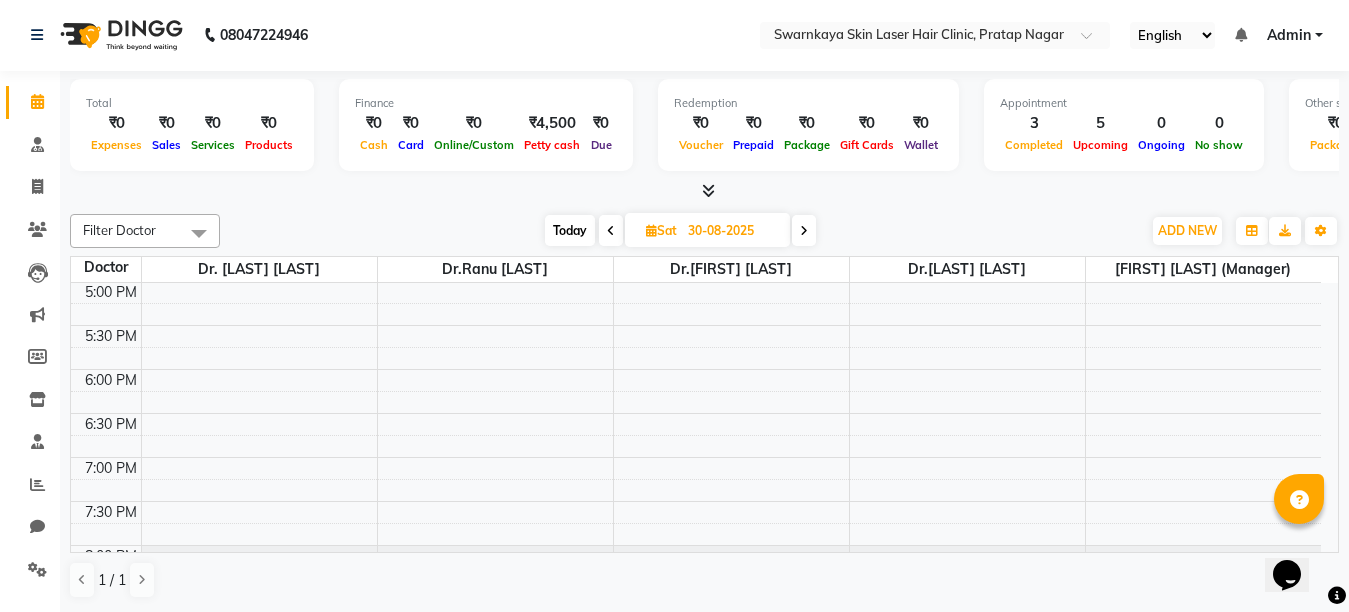 click on "Today" at bounding box center [570, 230] 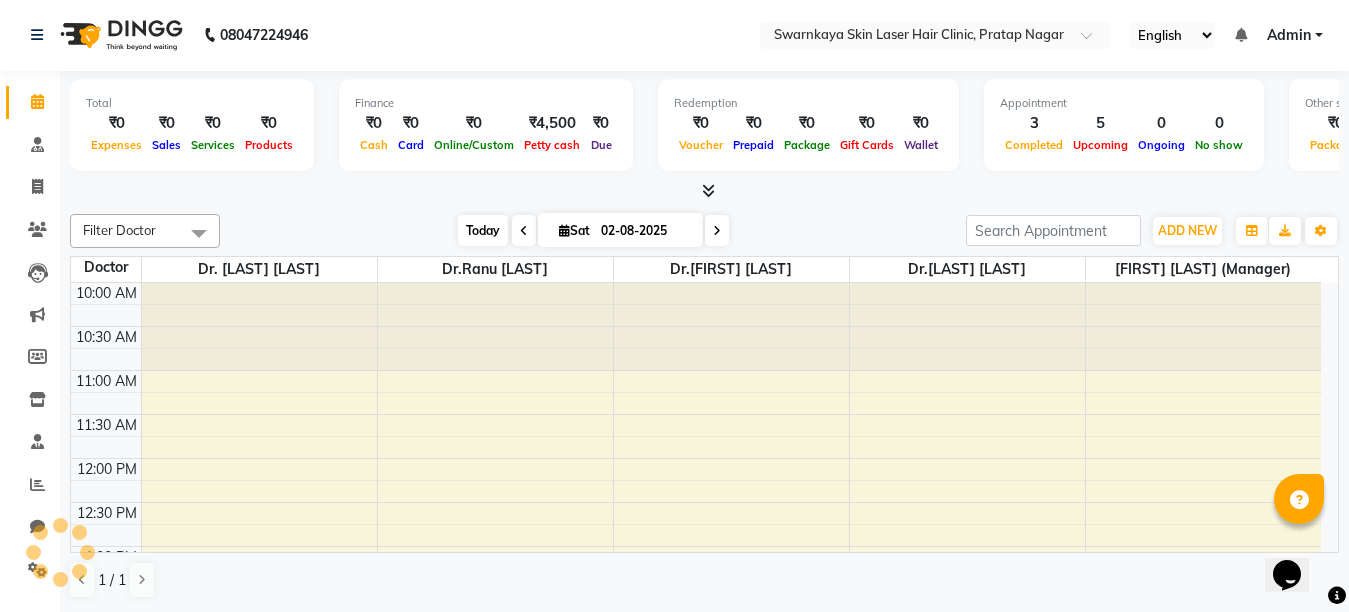 scroll, scrollTop: 617, scrollLeft: 0, axis: vertical 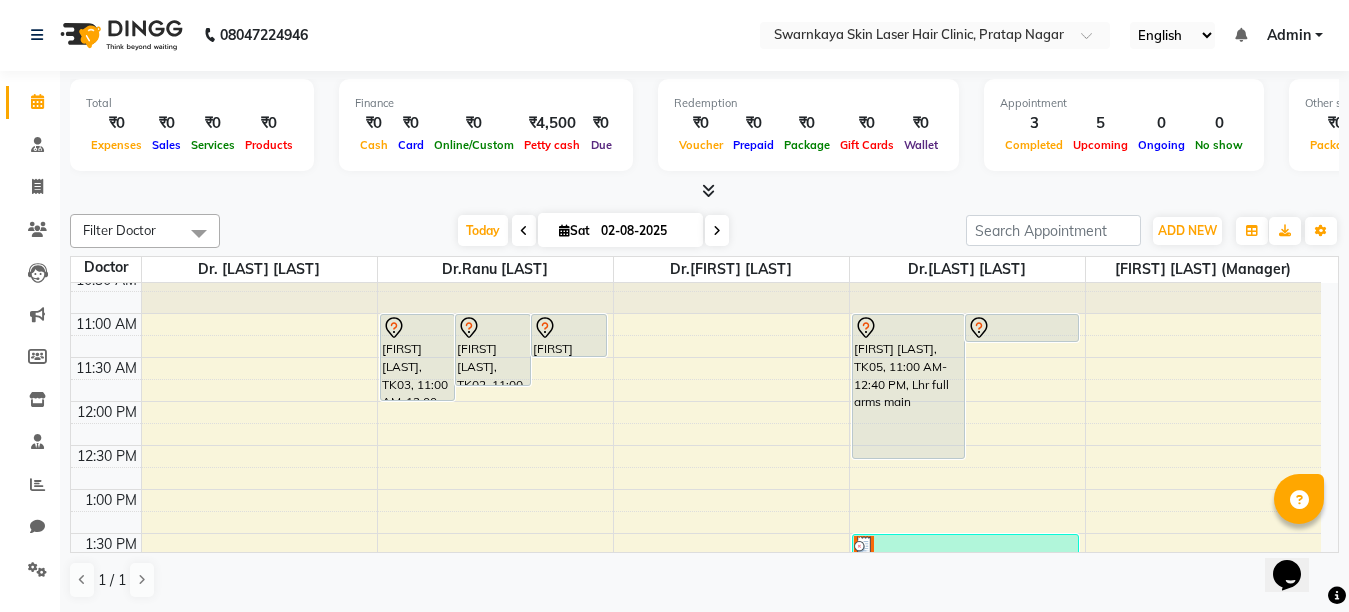 click on "Opens Chat This icon Opens the chat window." at bounding box center [1297, 540] 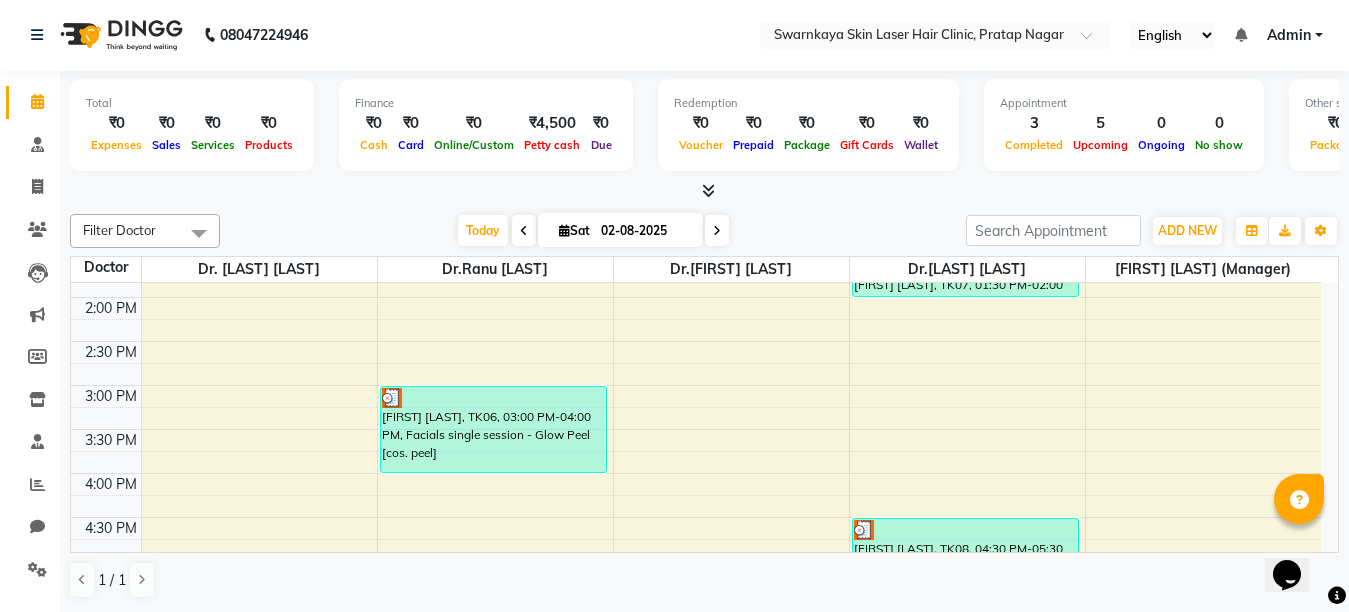 scroll, scrollTop: 377, scrollLeft: 0, axis: vertical 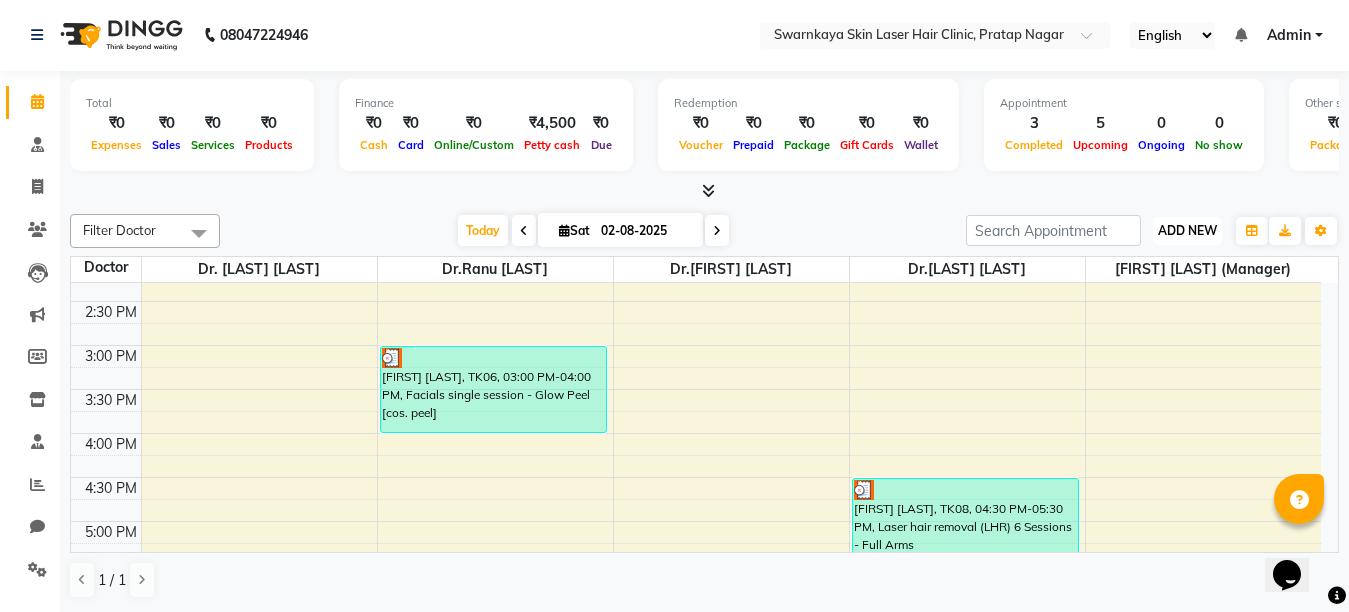 click on "ADD NEW" at bounding box center [1187, 230] 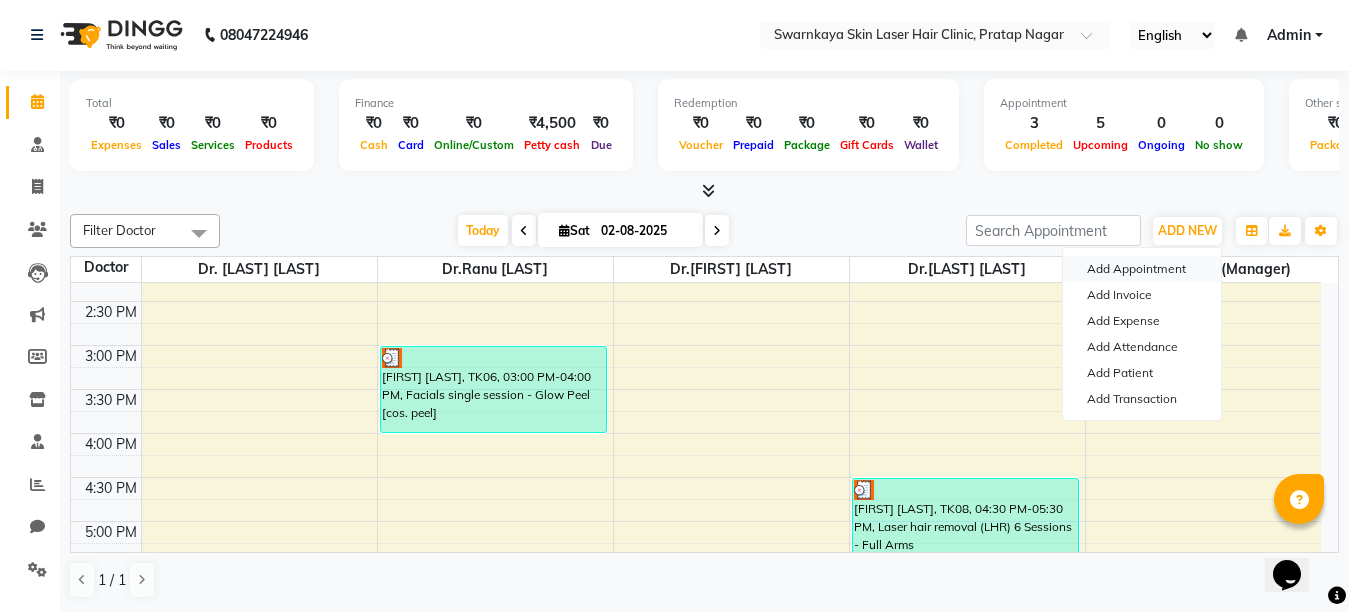 click on "Add Appointment" at bounding box center (1142, 269) 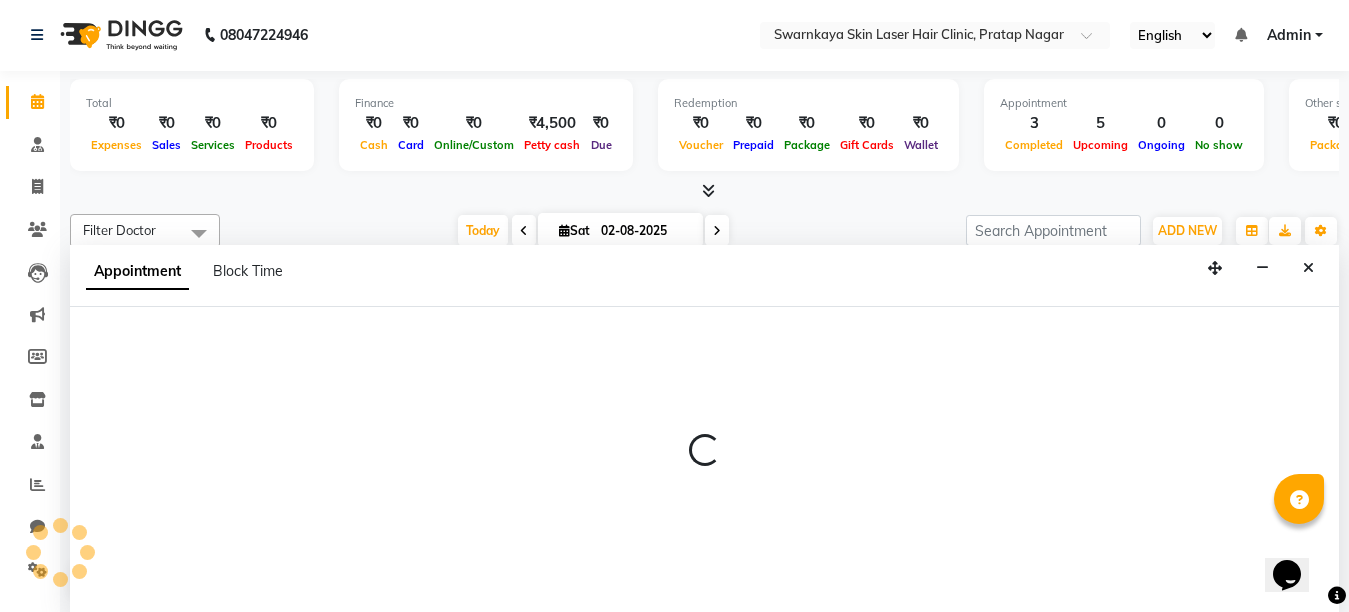 select on "tentative" 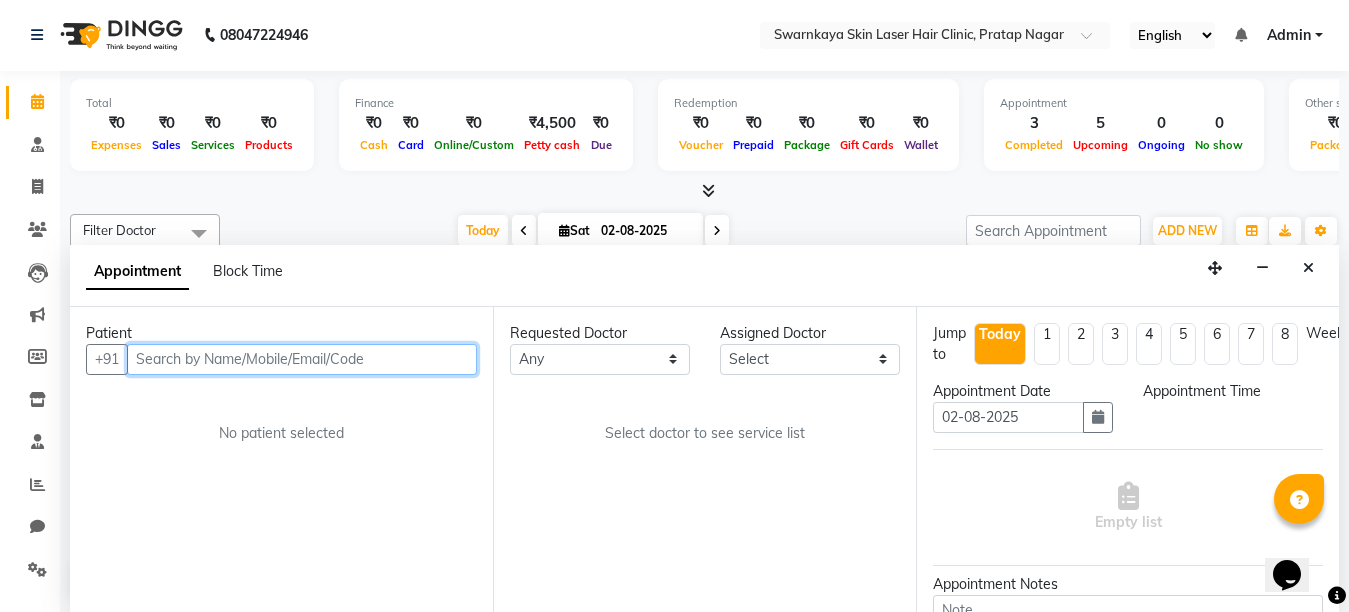 select on "660" 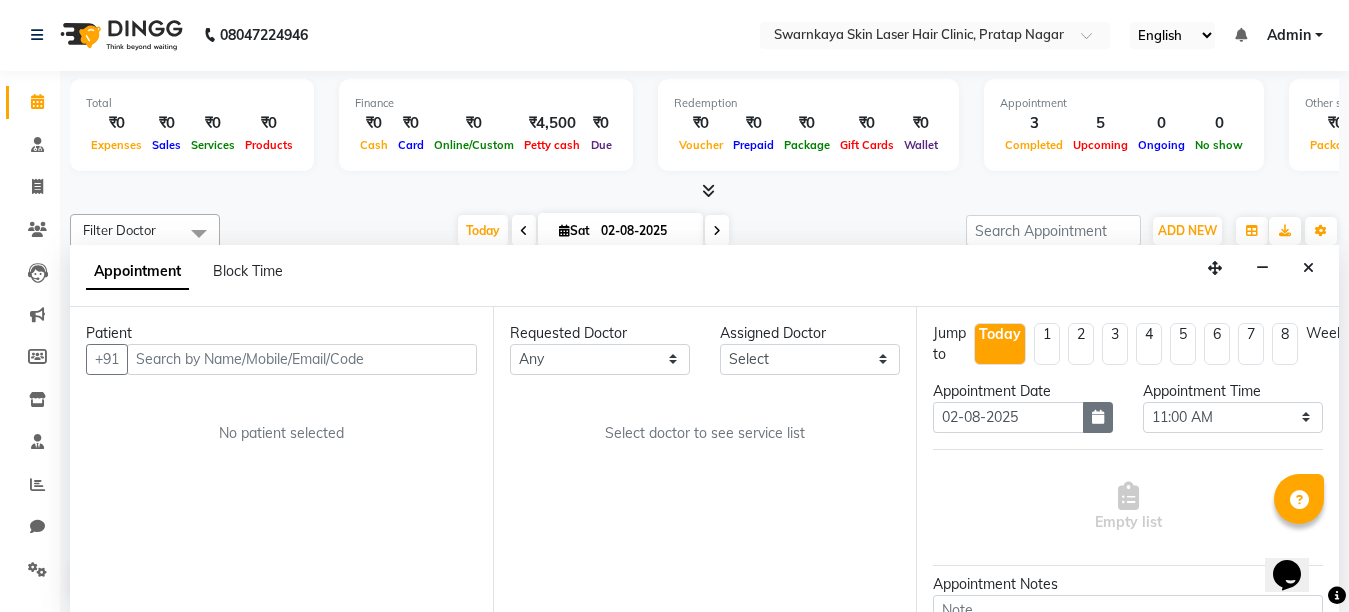 click at bounding box center [1098, 417] 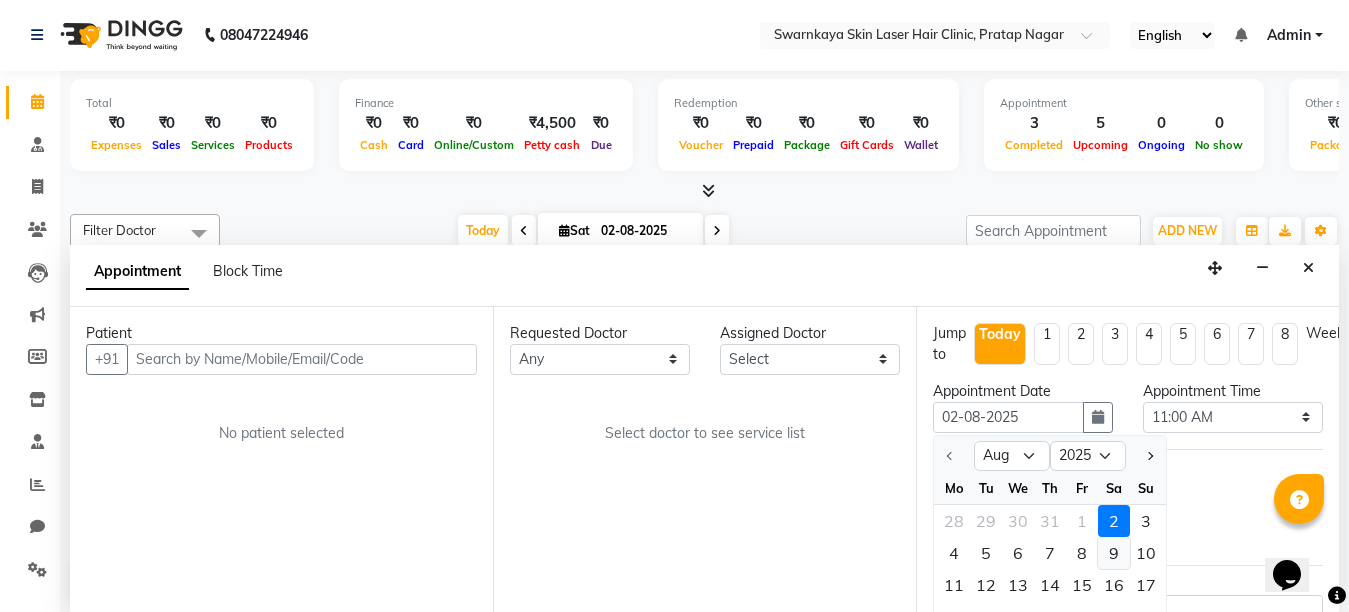 click on "9" at bounding box center (1114, 553) 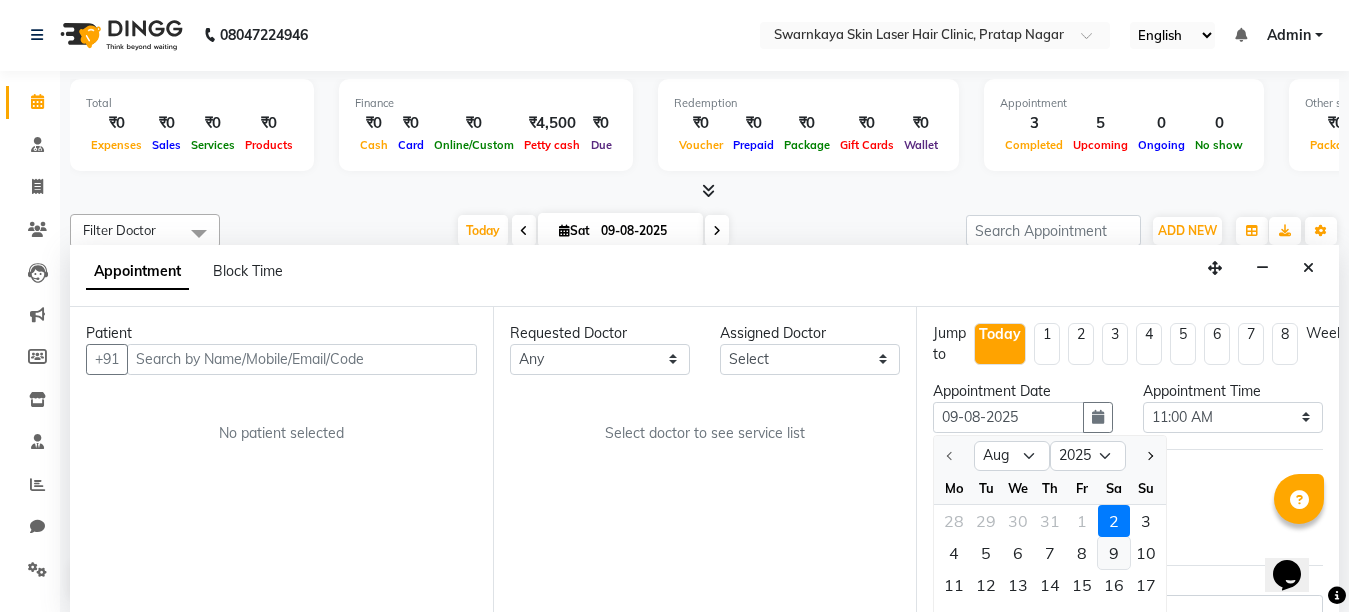 select on "660" 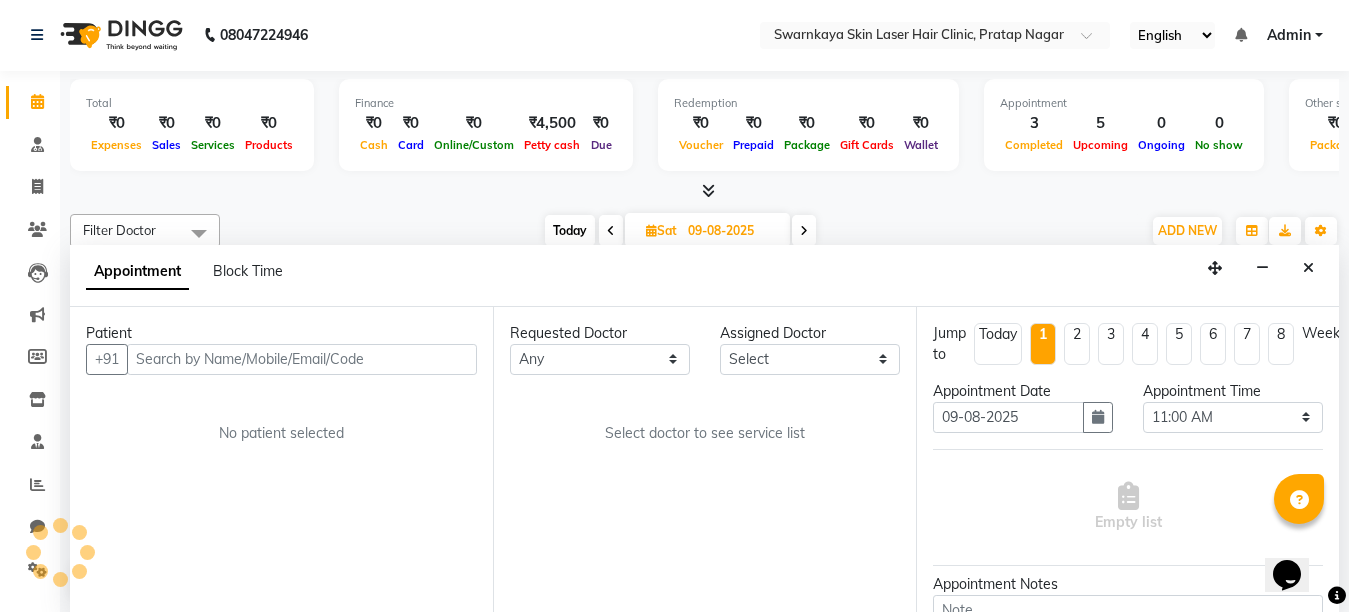 scroll, scrollTop: 617, scrollLeft: 0, axis: vertical 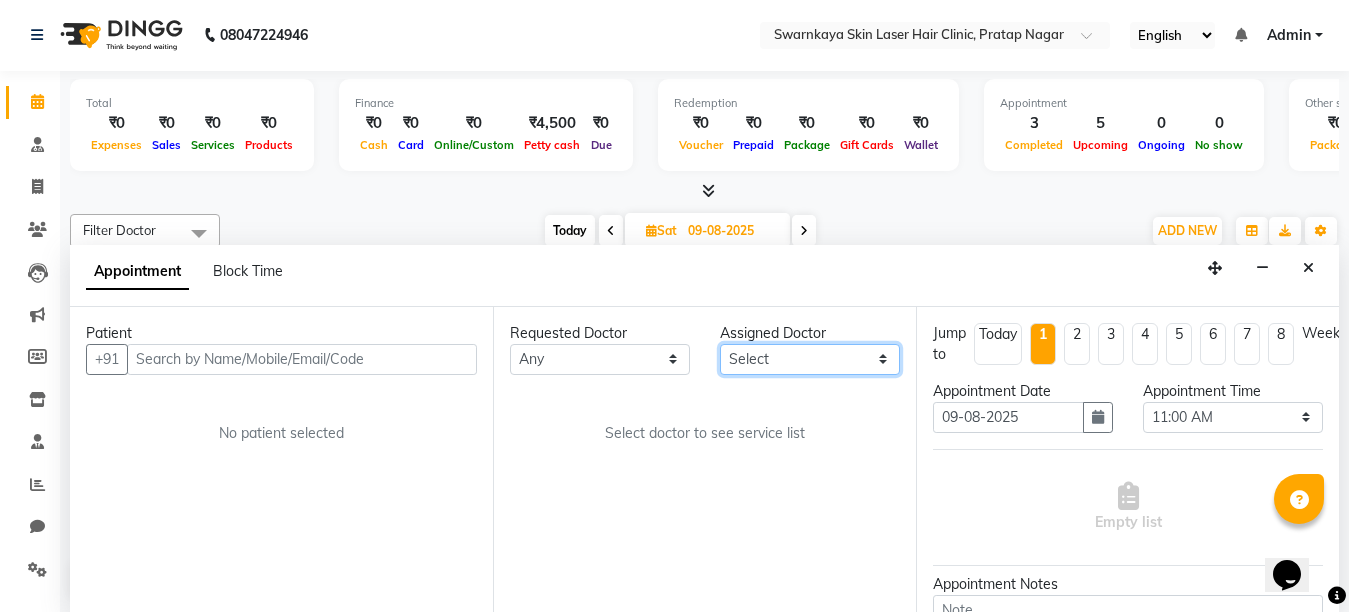 click on "Select  Dr.[LAST]   Dr.[LAST] Dr.[LAST] [LAST]  [FIRST] [LAST] (Manager)" at bounding box center (810, 359) 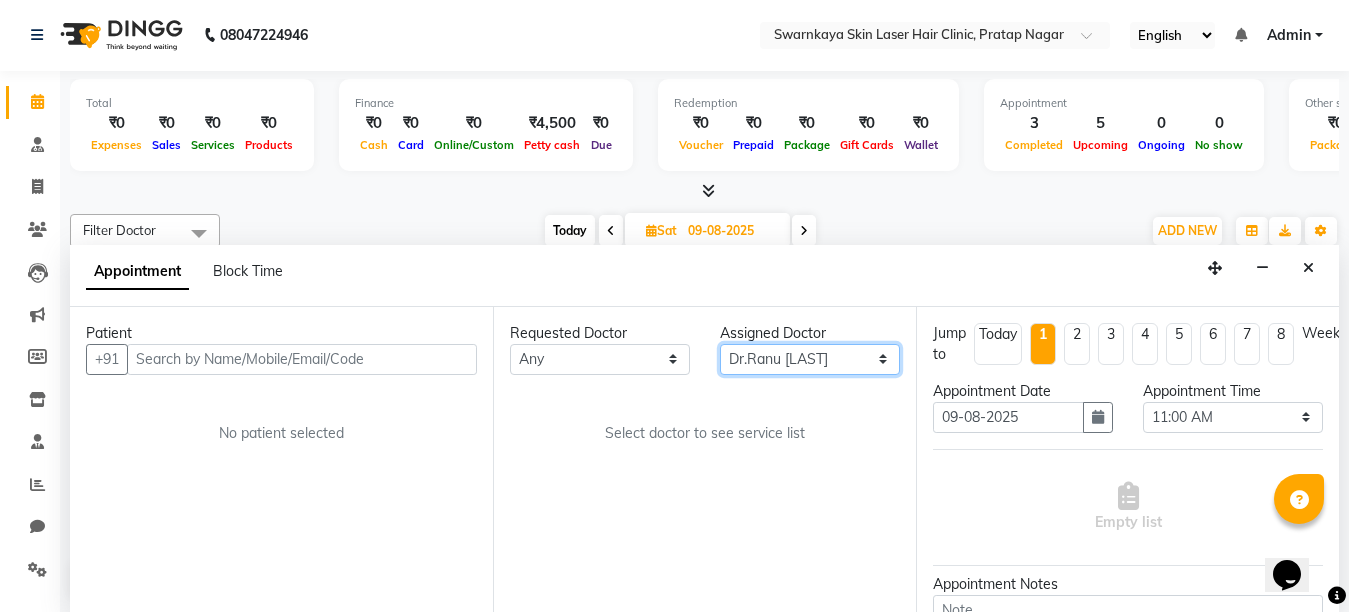 click on "Select  Dr.[LAST]   Dr.[LAST] Dr.[LAST] [LAST]  [FIRST] [LAST] (Manager)" at bounding box center (810, 359) 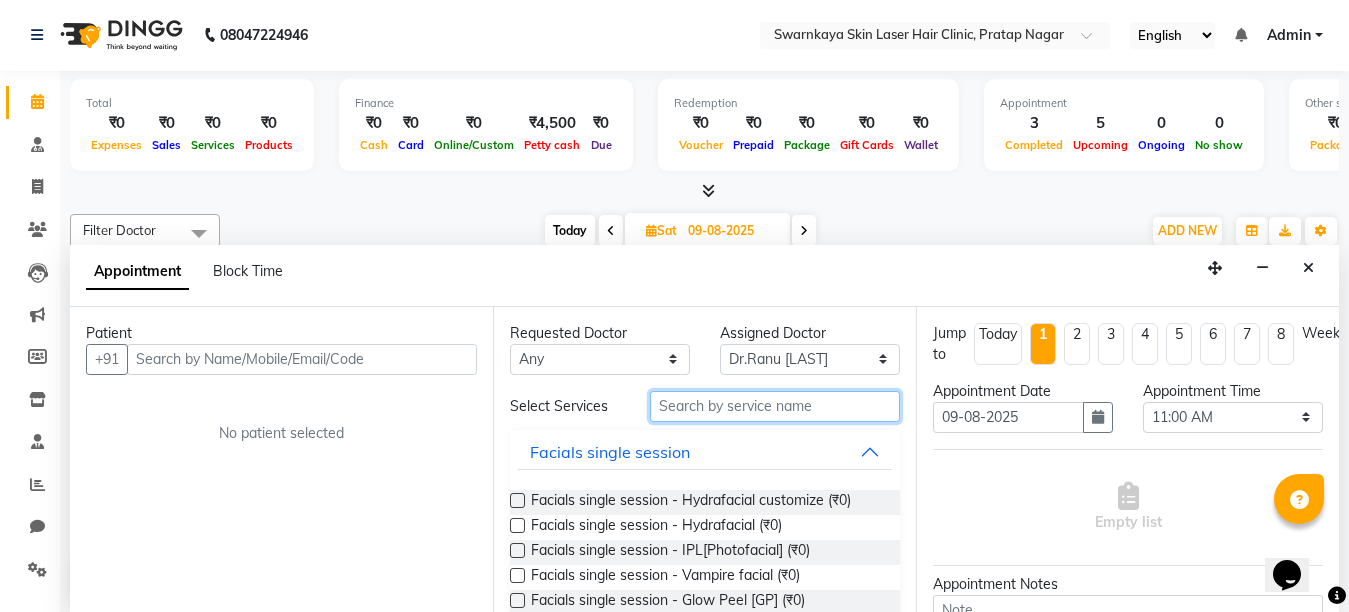 click at bounding box center [775, 406] 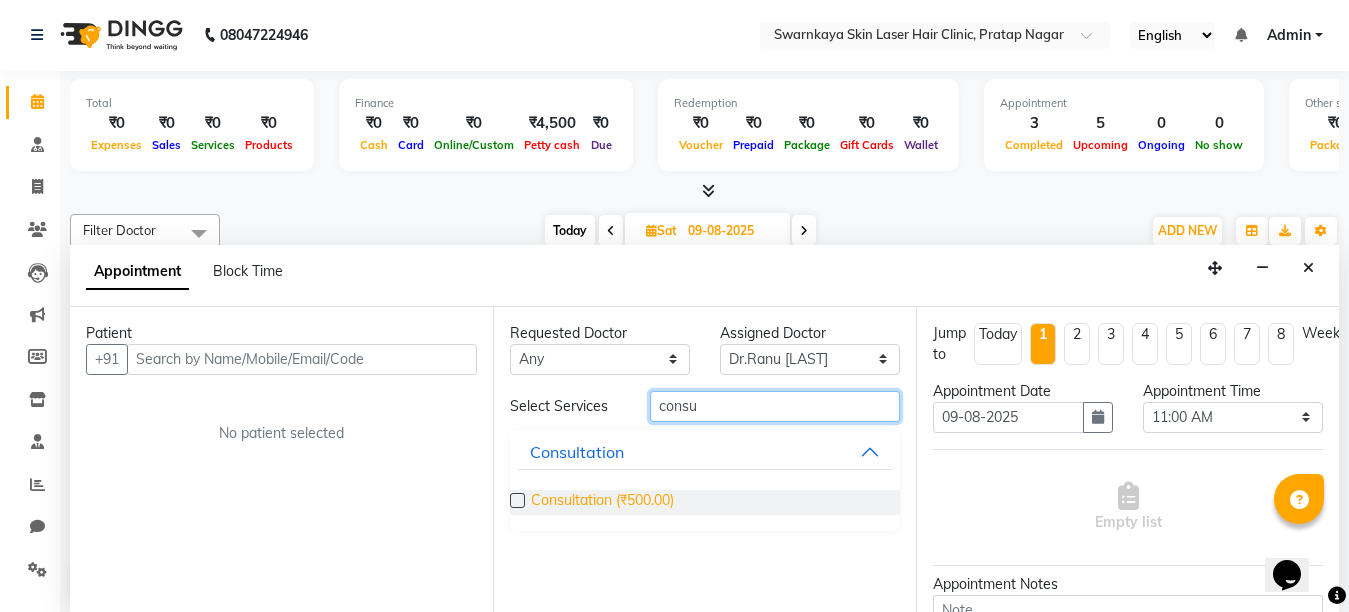type on "consu" 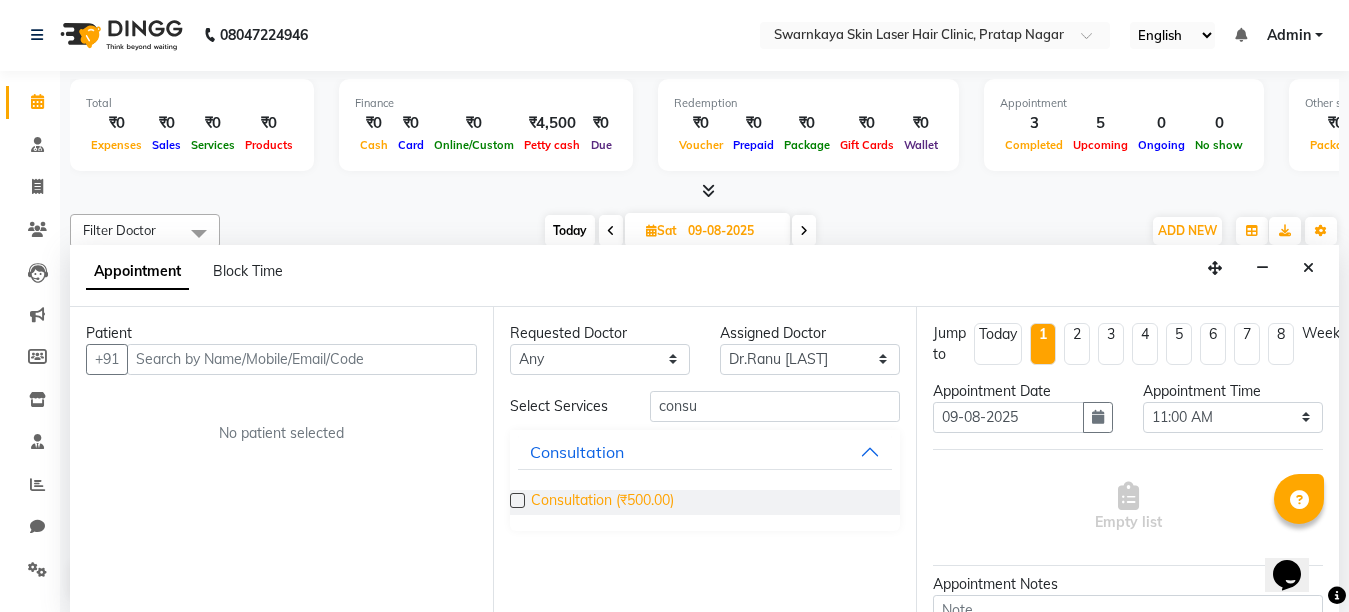click on "Consultation (₹500.00)" at bounding box center [602, 502] 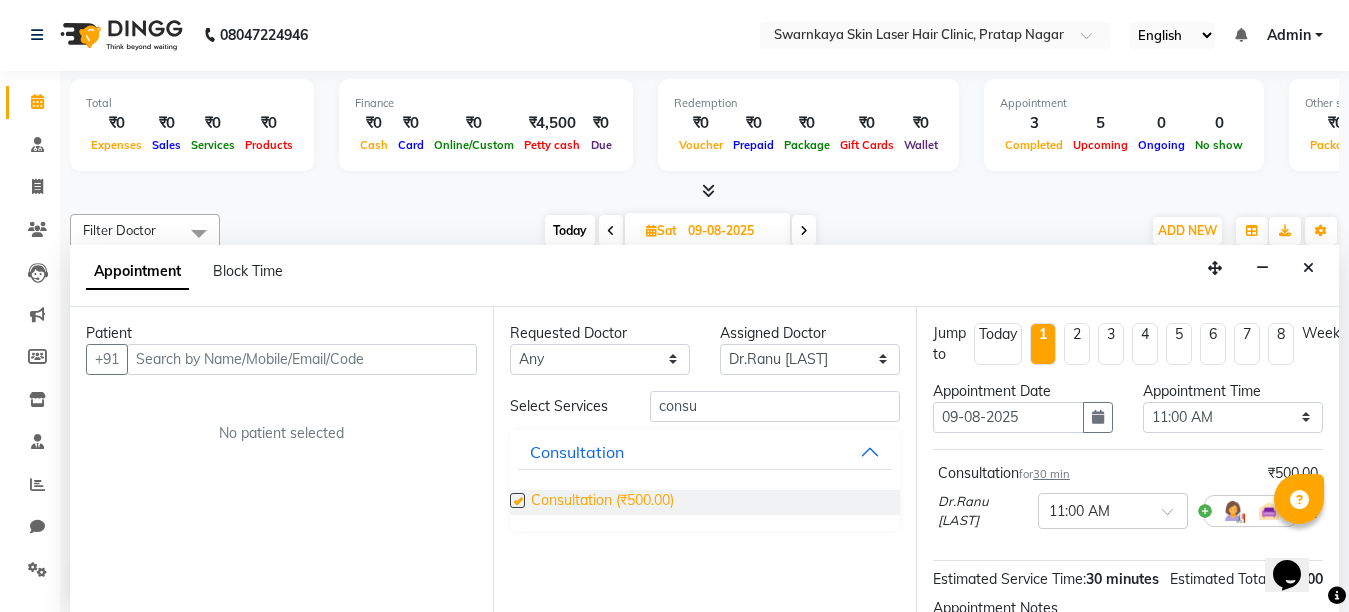 checkbox on "false" 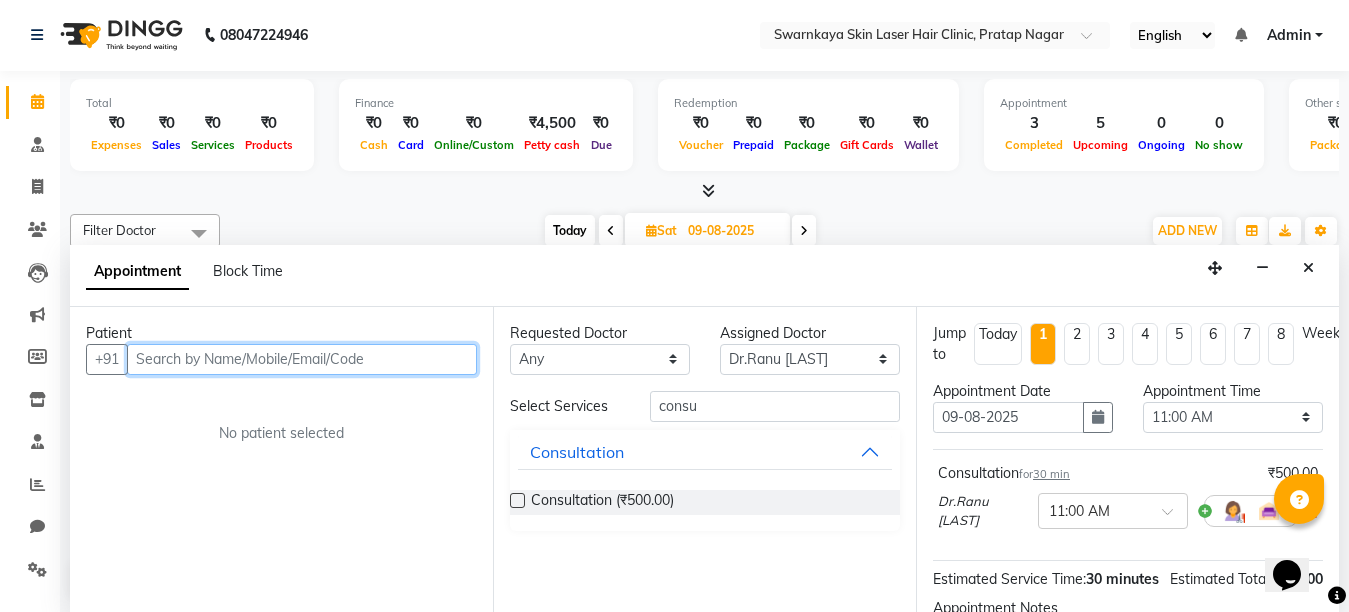 click at bounding box center (302, 359) 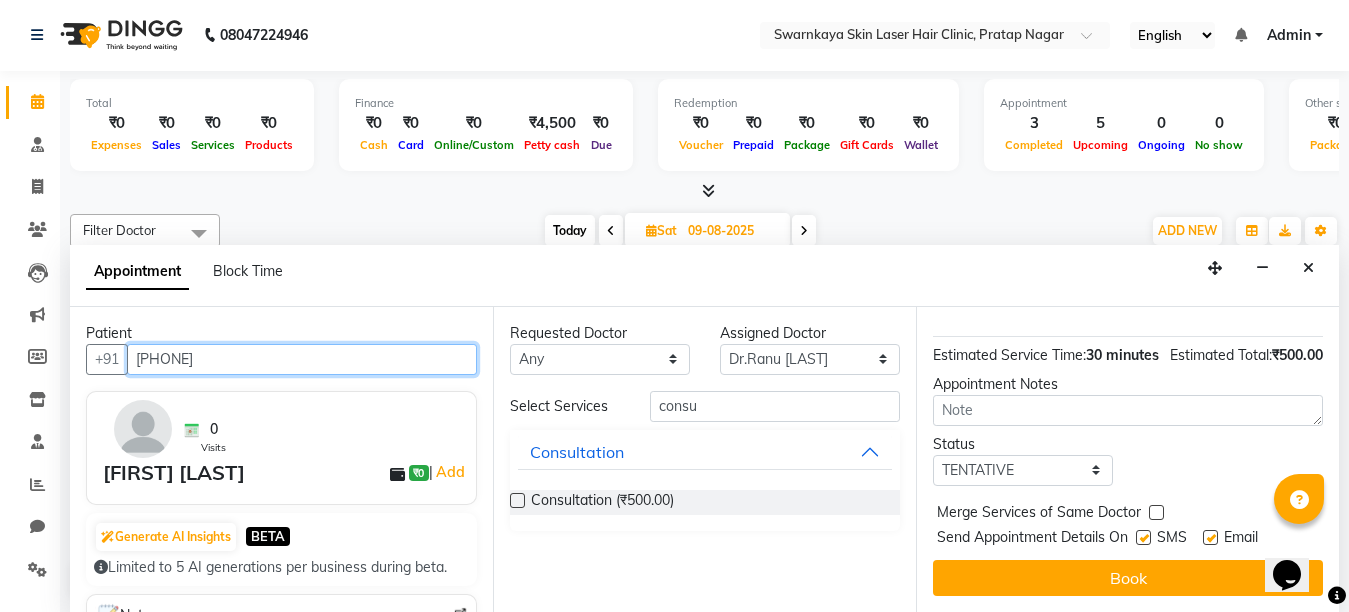 scroll, scrollTop: 262, scrollLeft: 0, axis: vertical 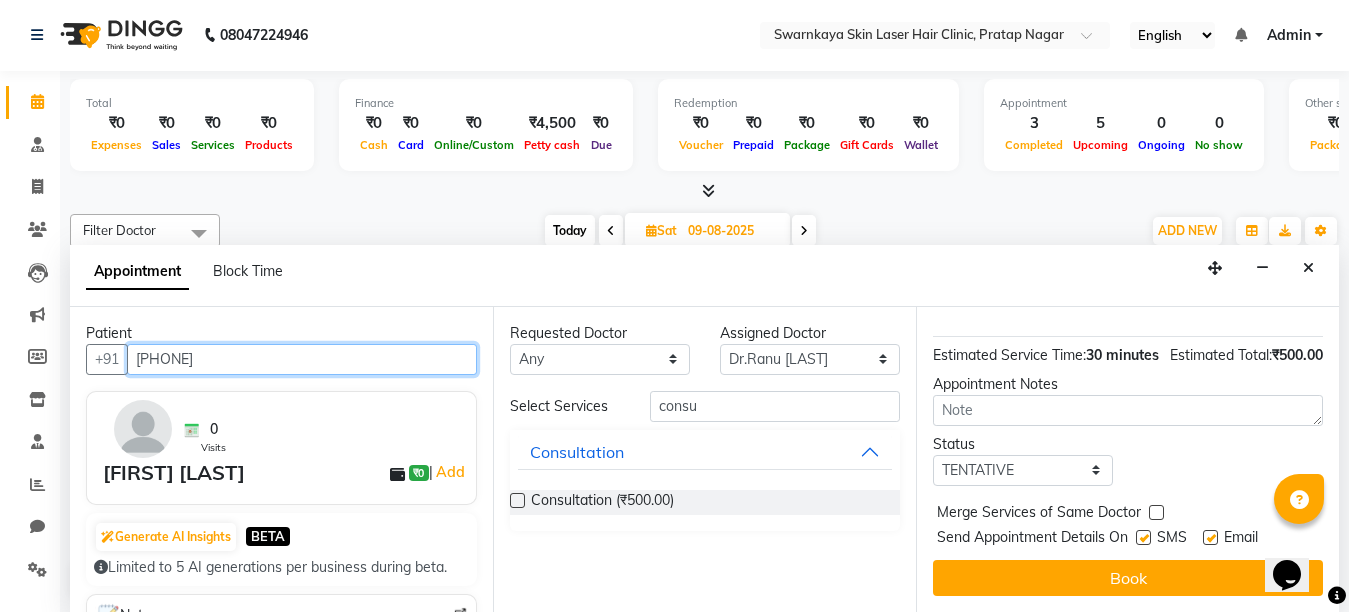 type on "[PHONE]" 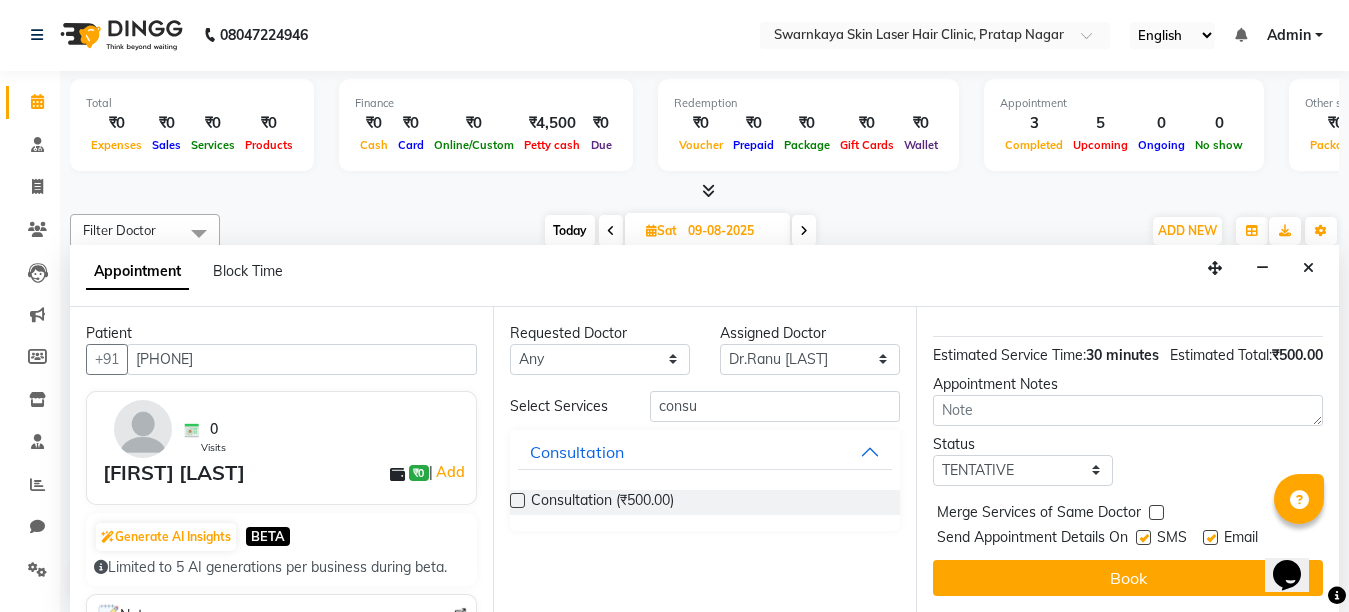 click at bounding box center (1210, 537) 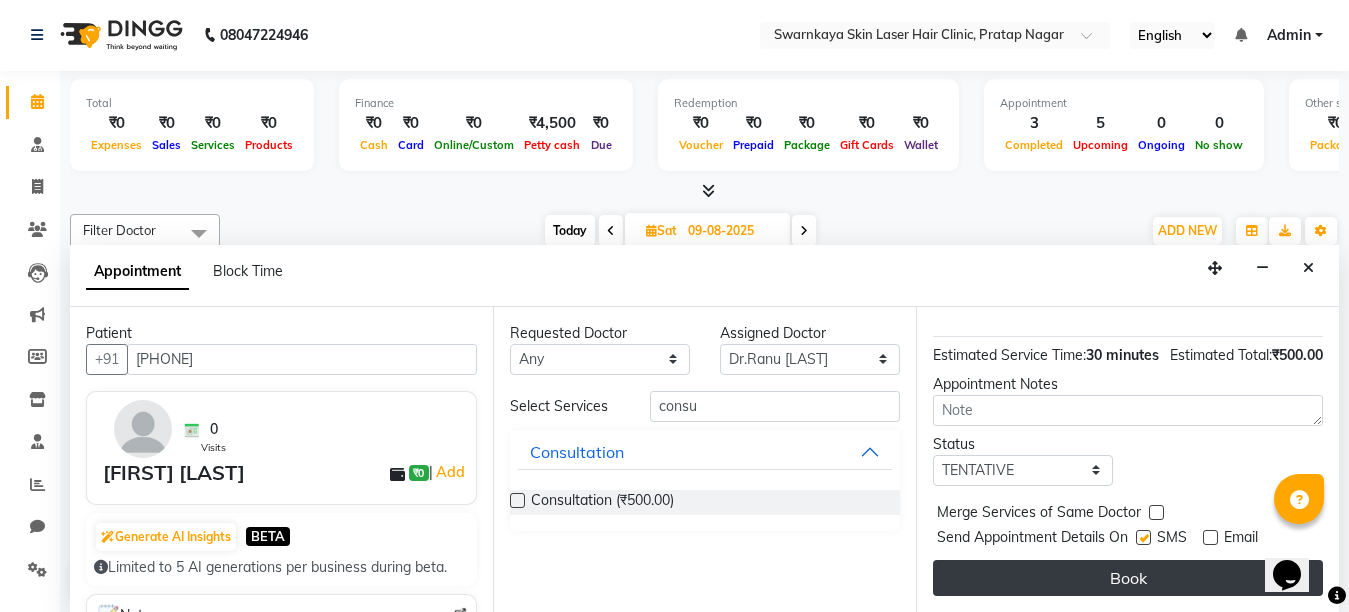 click on "Book" at bounding box center (1128, 578) 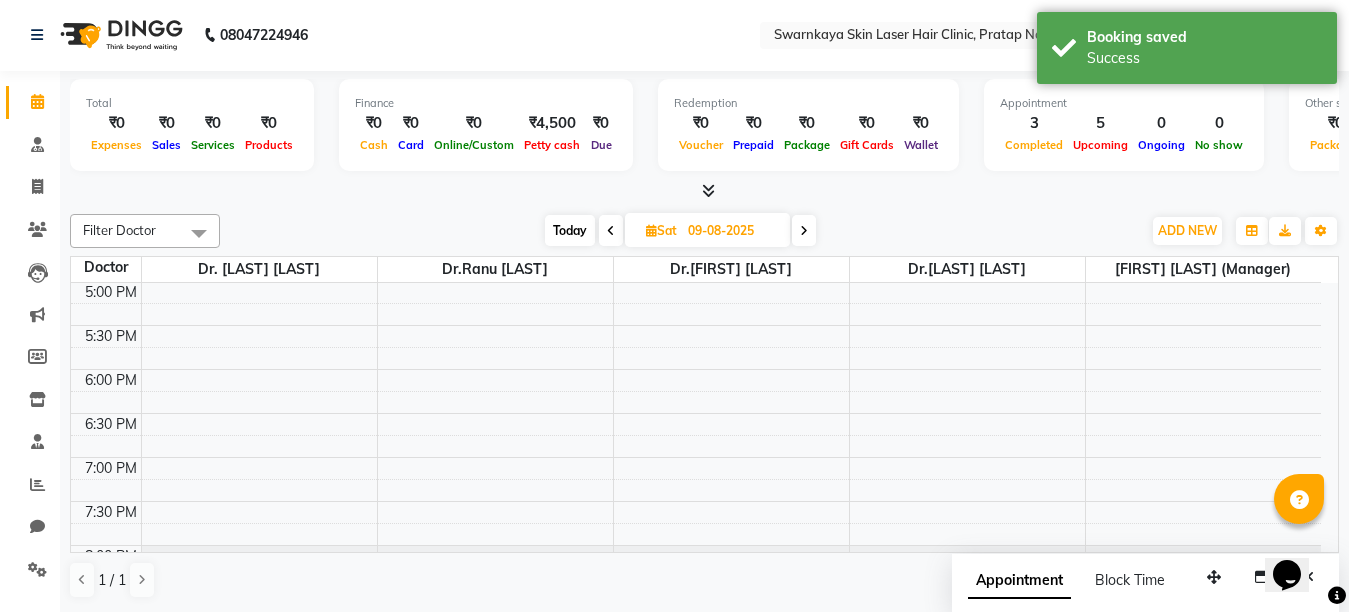 scroll, scrollTop: 0, scrollLeft: 0, axis: both 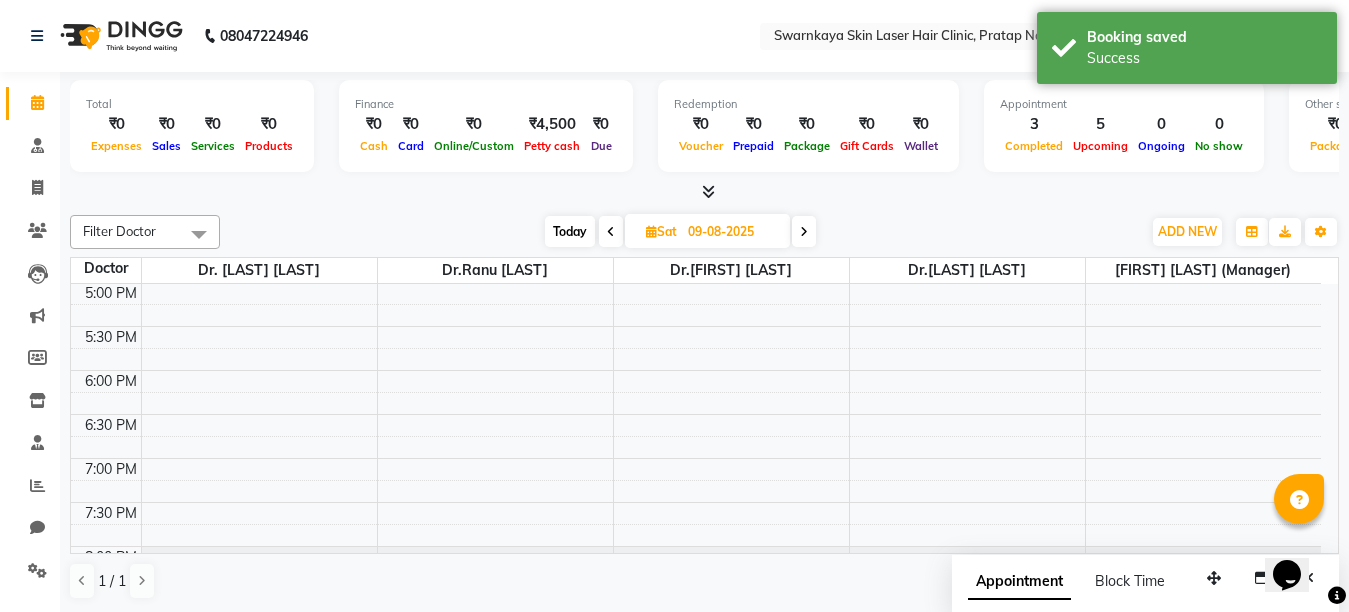 click on "Today" at bounding box center (570, 231) 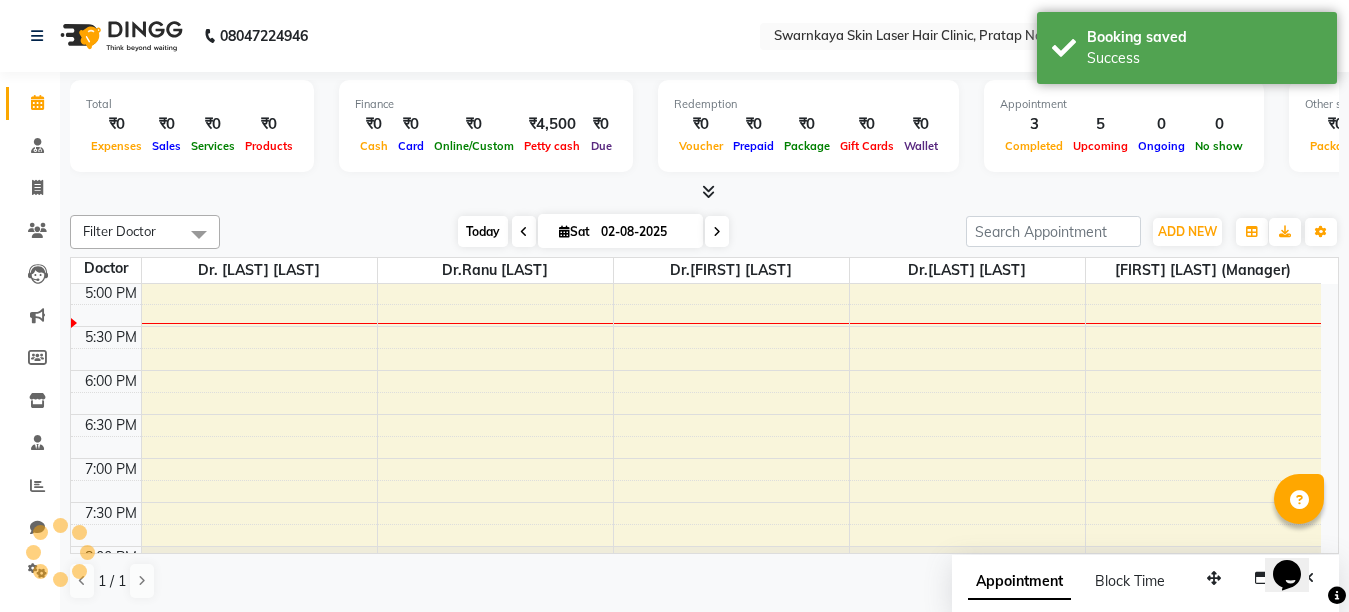scroll, scrollTop: 617, scrollLeft: 0, axis: vertical 